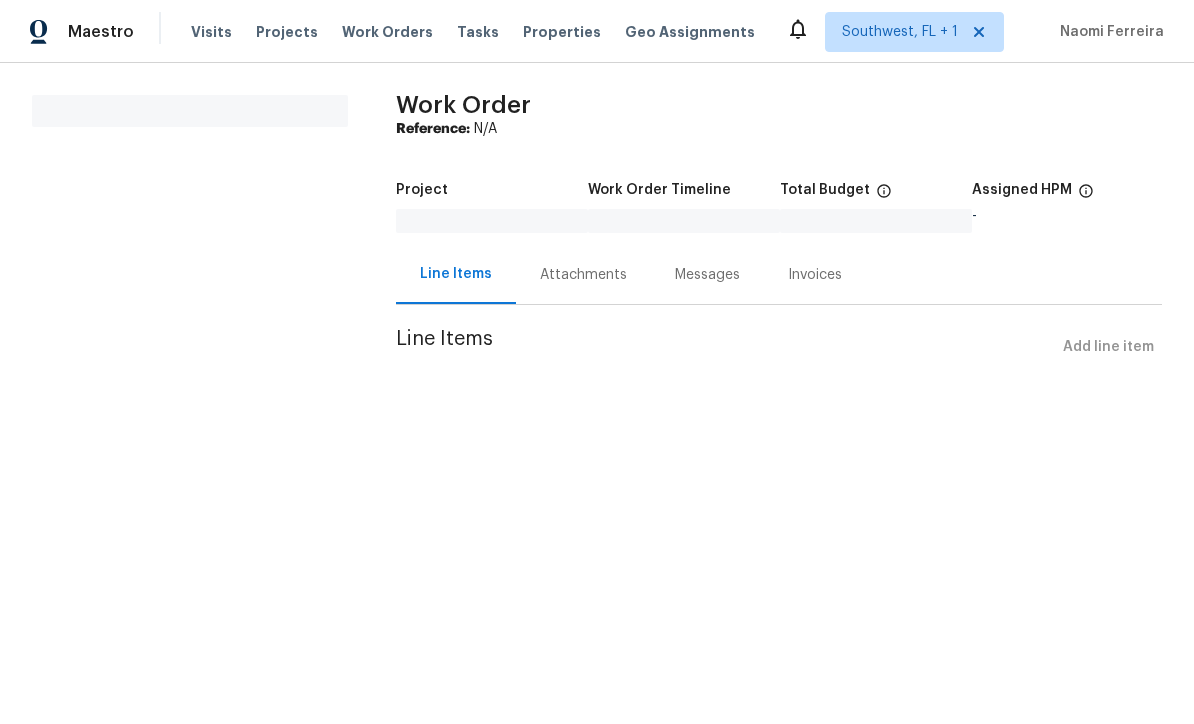 scroll, scrollTop: 0, scrollLeft: 0, axis: both 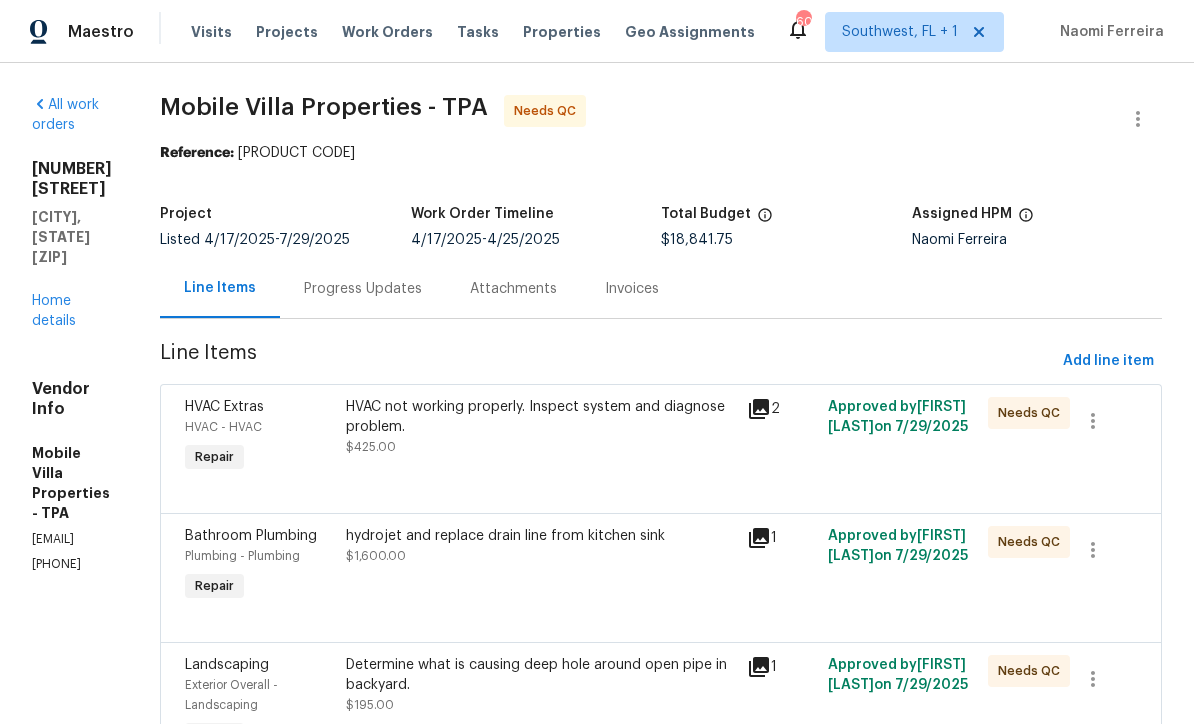 click on "Visits" at bounding box center (211, 32) 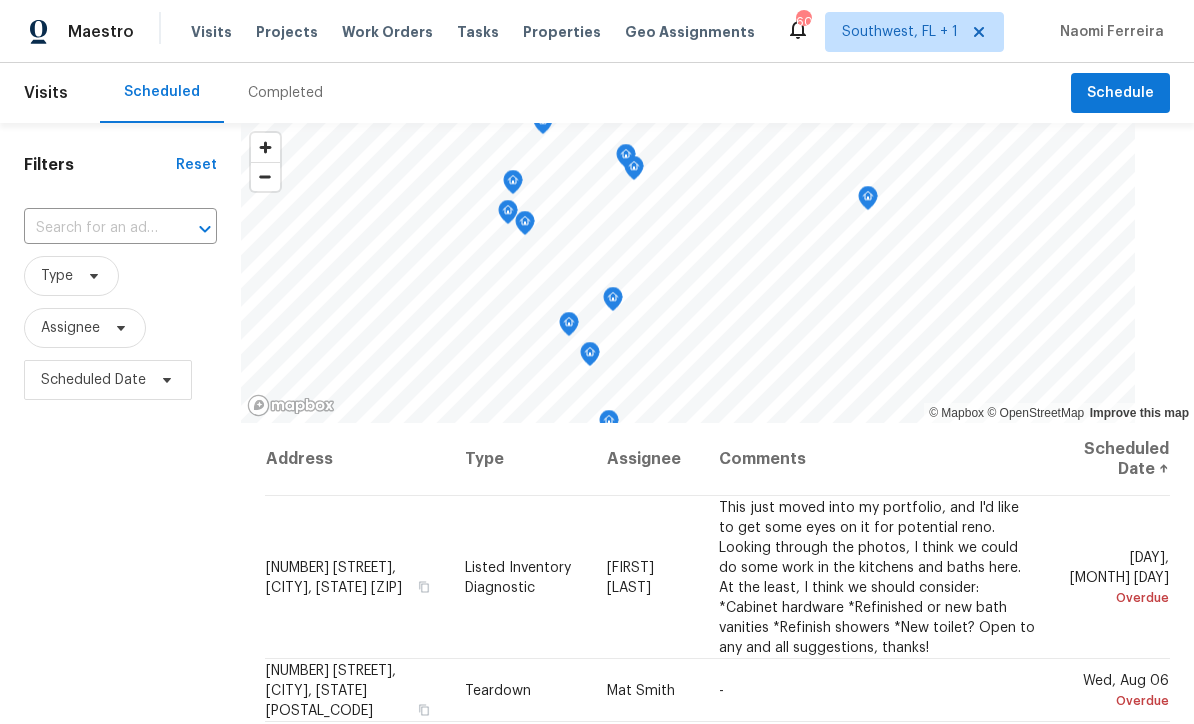 click on "​" at bounding box center (120, 228) 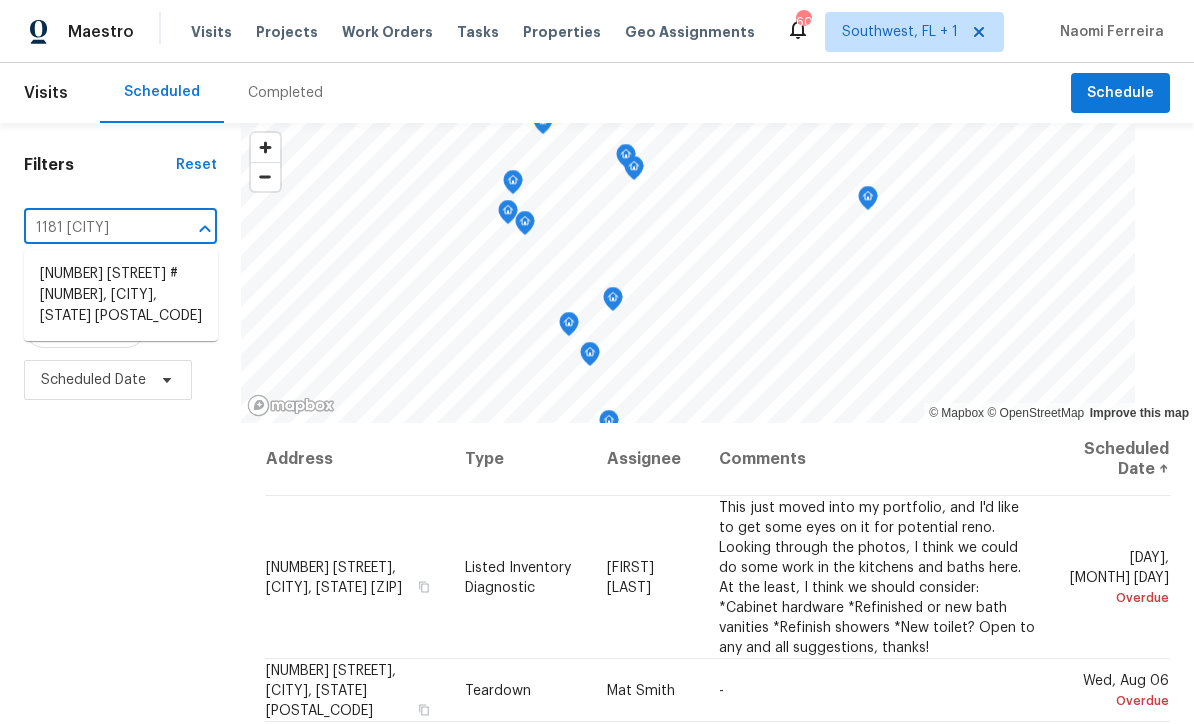 type on "1181 burgo" 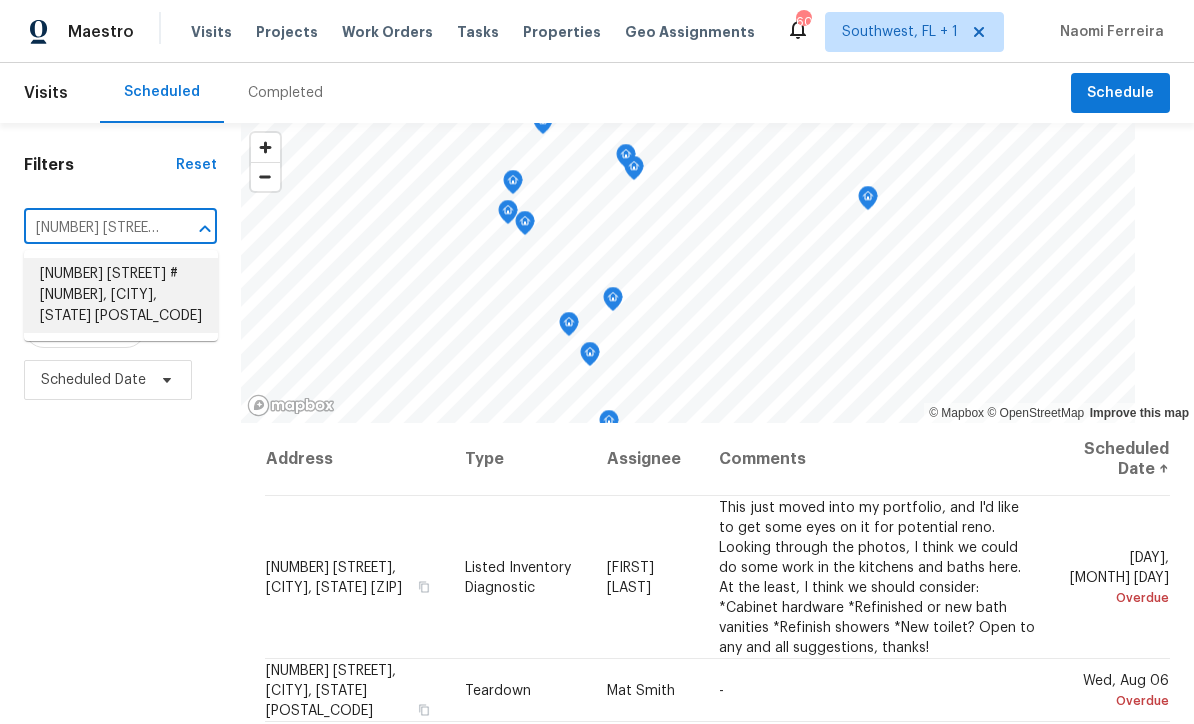 click on "1181 Burgos Dr # 406, Sarasota, FL 34238" at bounding box center (121, 295) 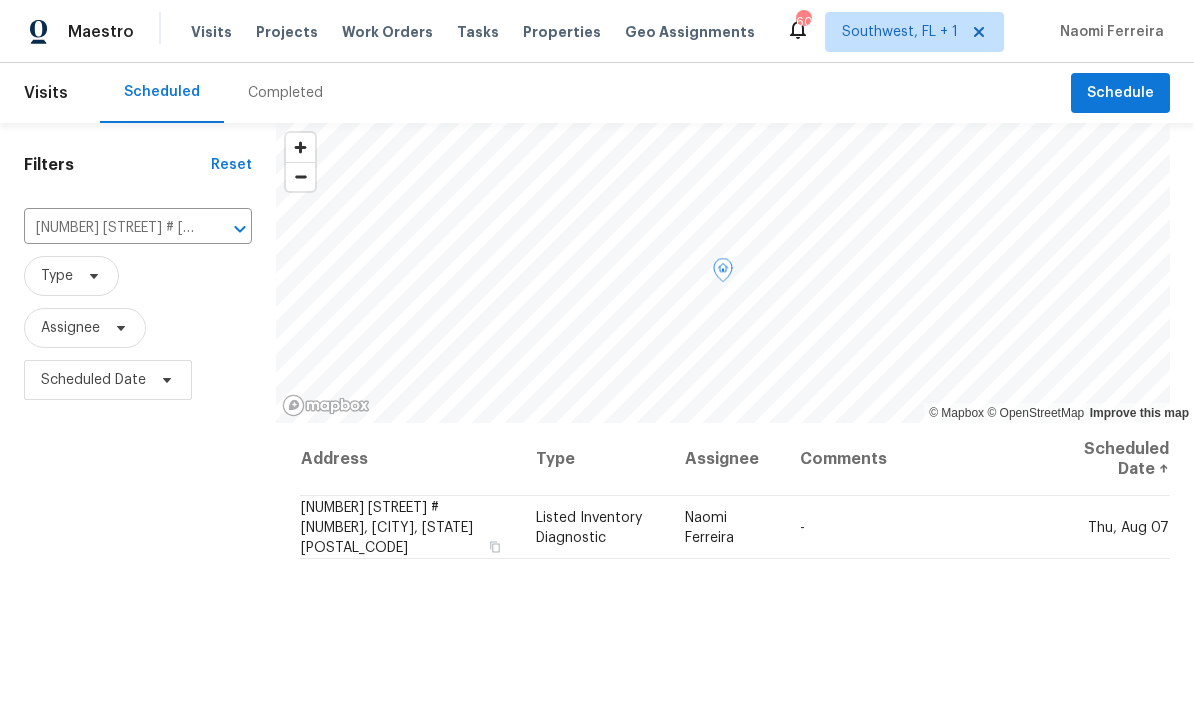 click 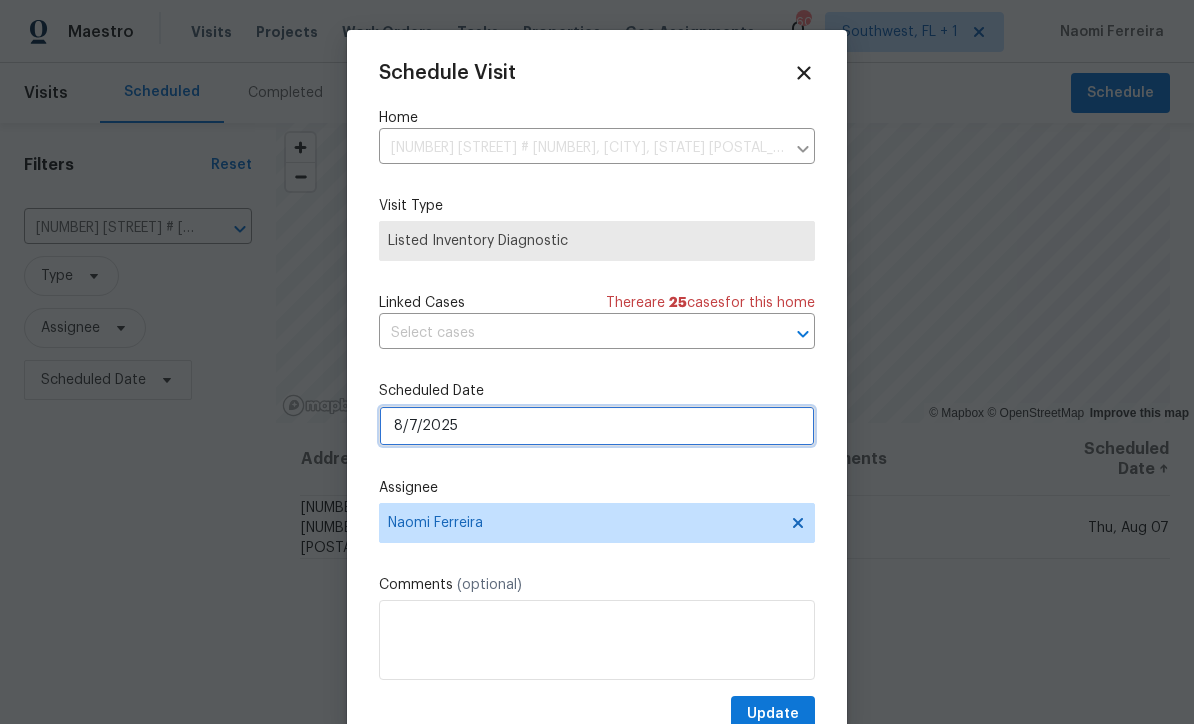 click on "8/7/2025" at bounding box center (597, 426) 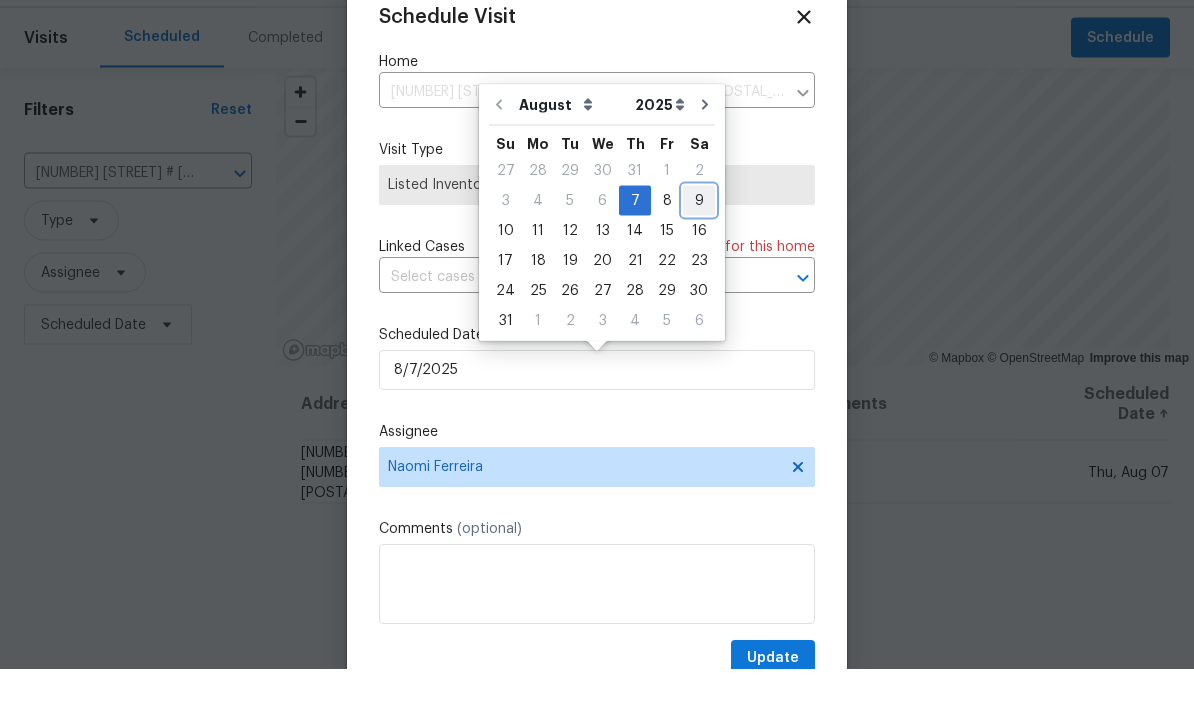 click on "9" at bounding box center [699, 256] 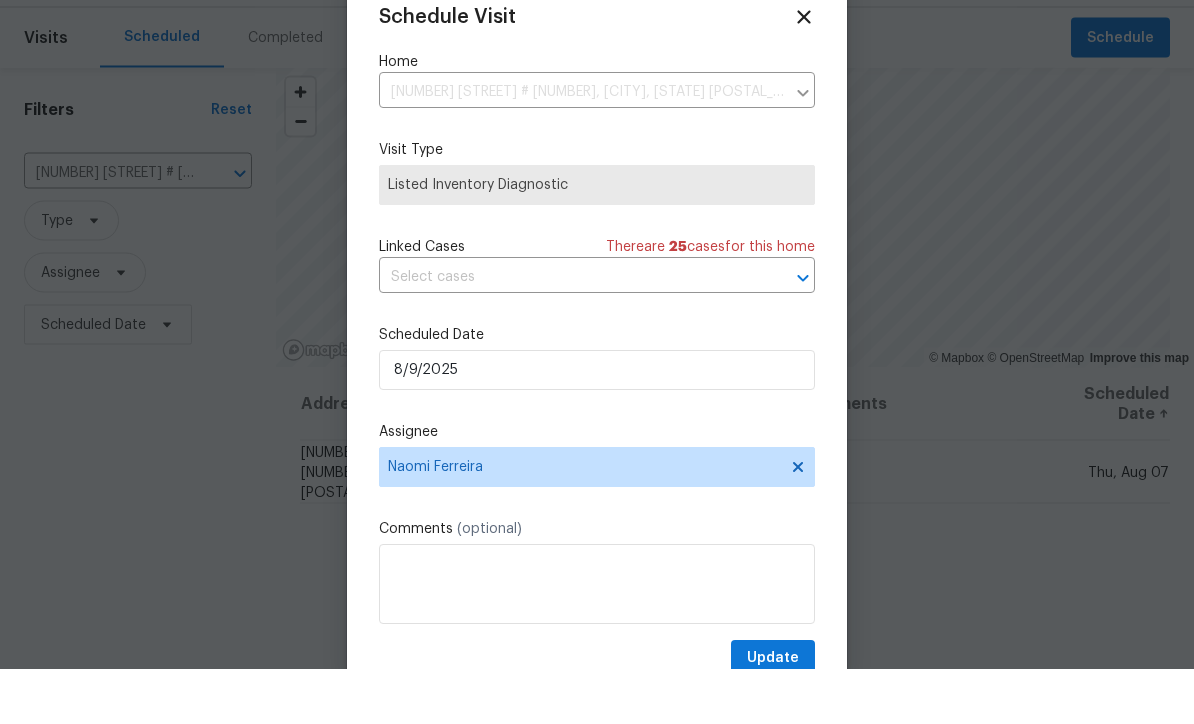 type on "8/9/2025" 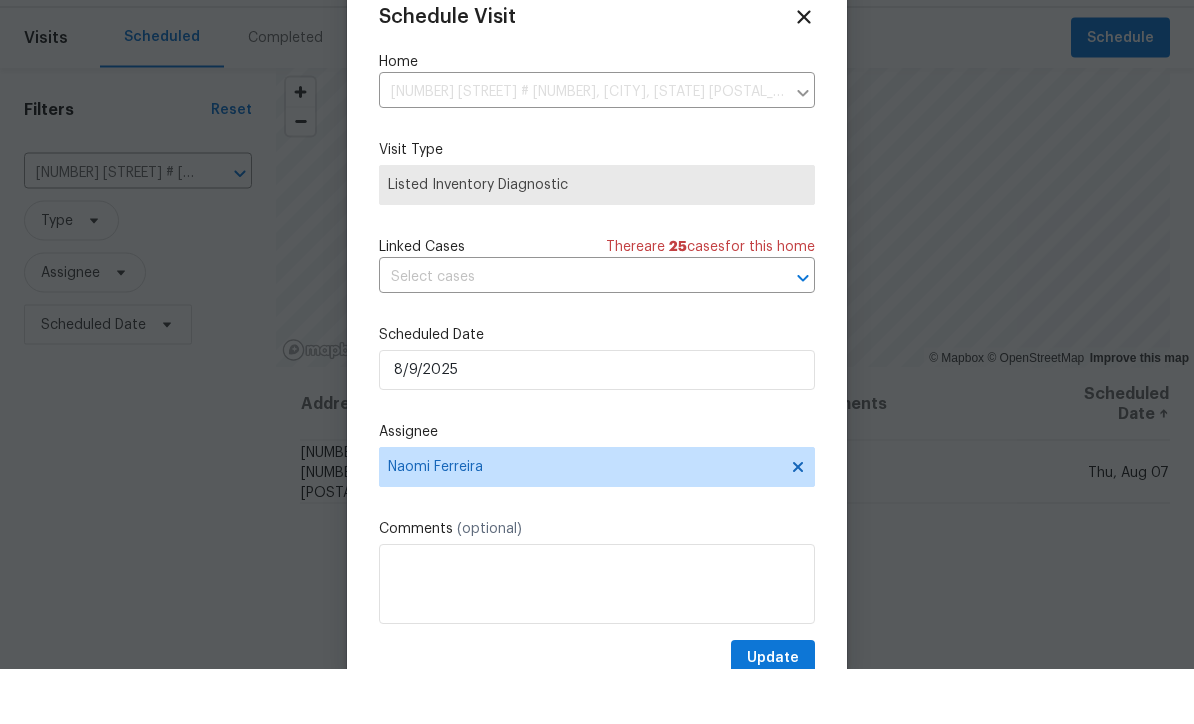 scroll, scrollTop: 56, scrollLeft: 0, axis: vertical 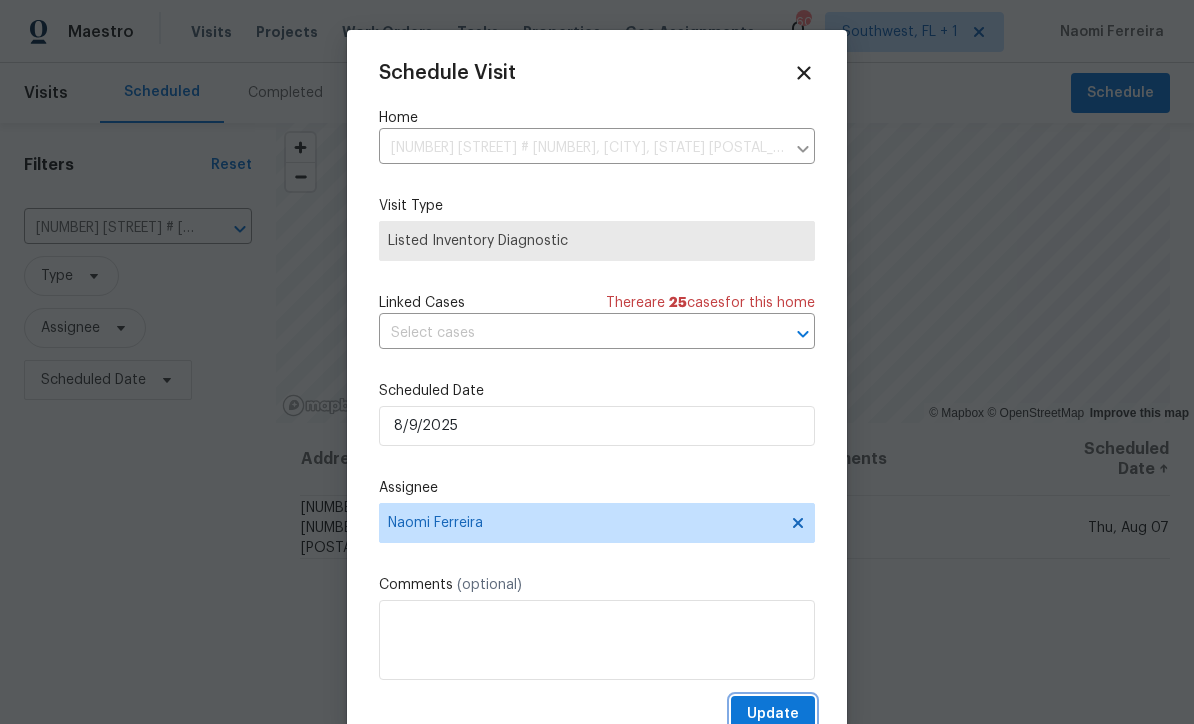 click on "Update" at bounding box center (773, 714) 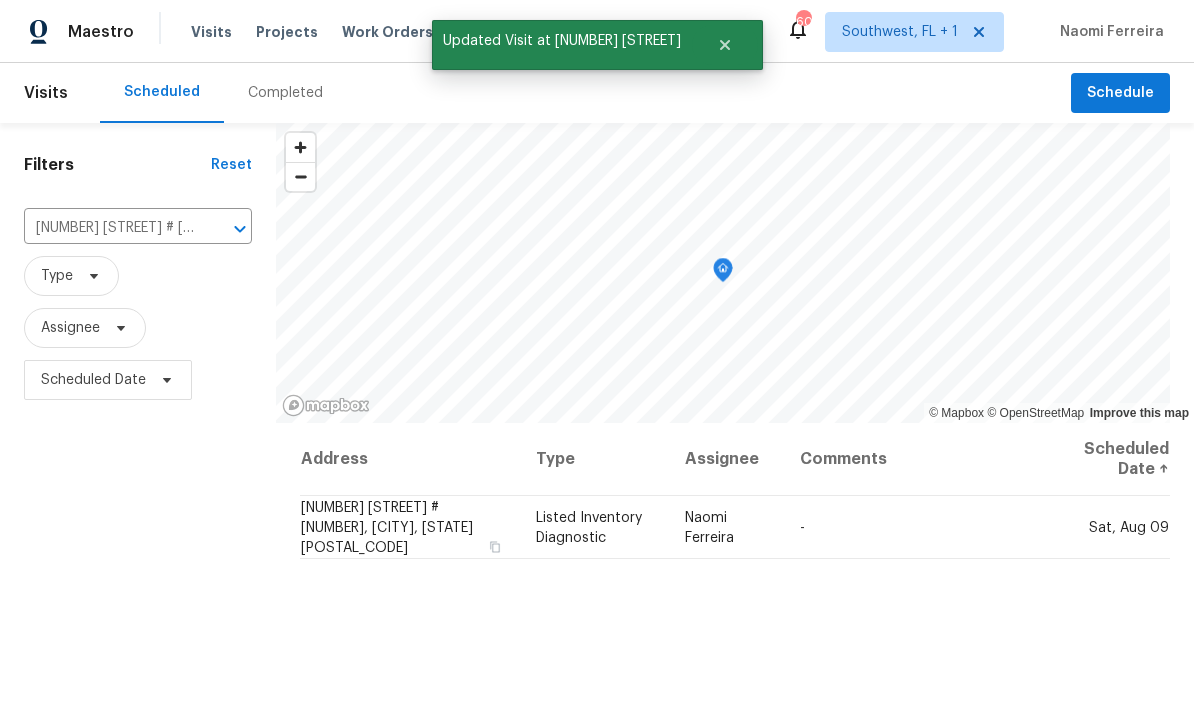 click on "1181 Burgos Dr # 406, Sarasota, FL 34238" at bounding box center [110, 228] 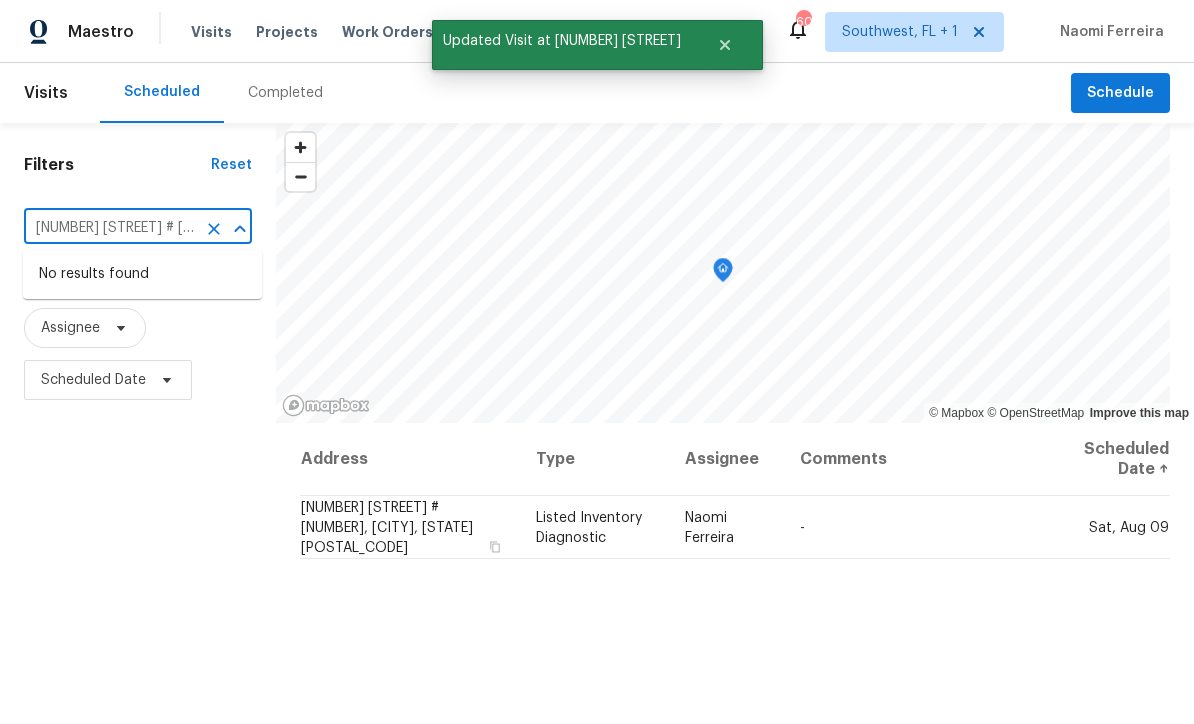 scroll, scrollTop: 55, scrollLeft: 0, axis: vertical 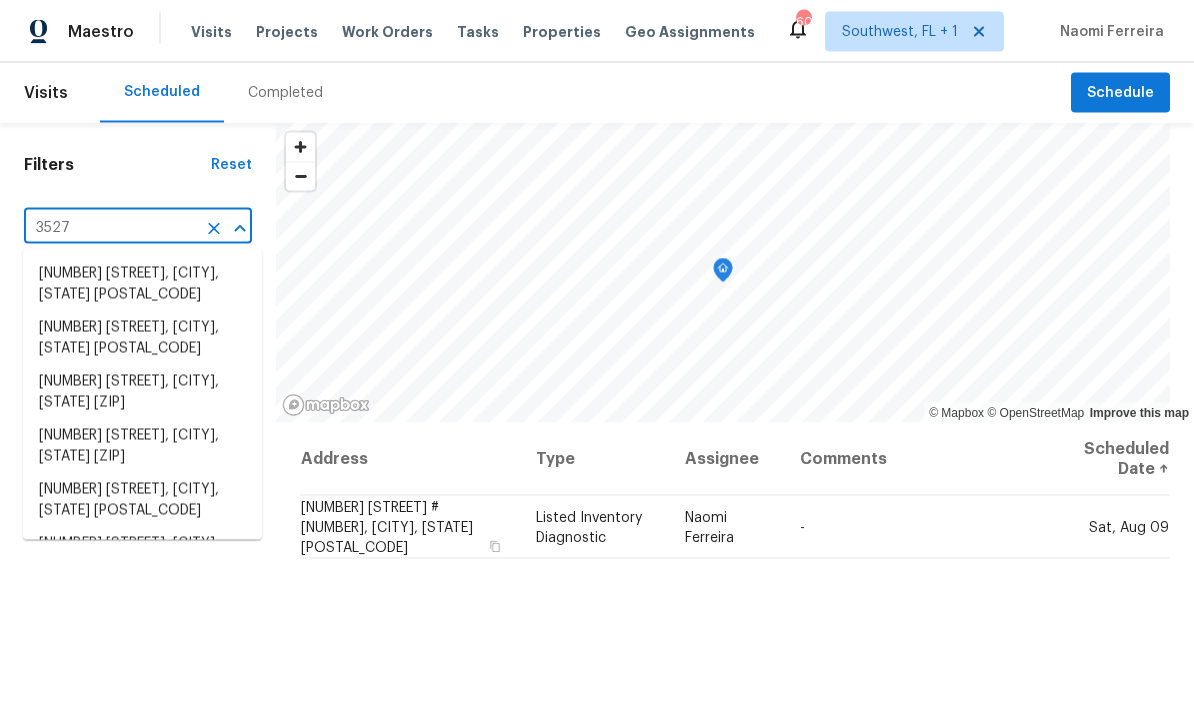 type on "3527 6" 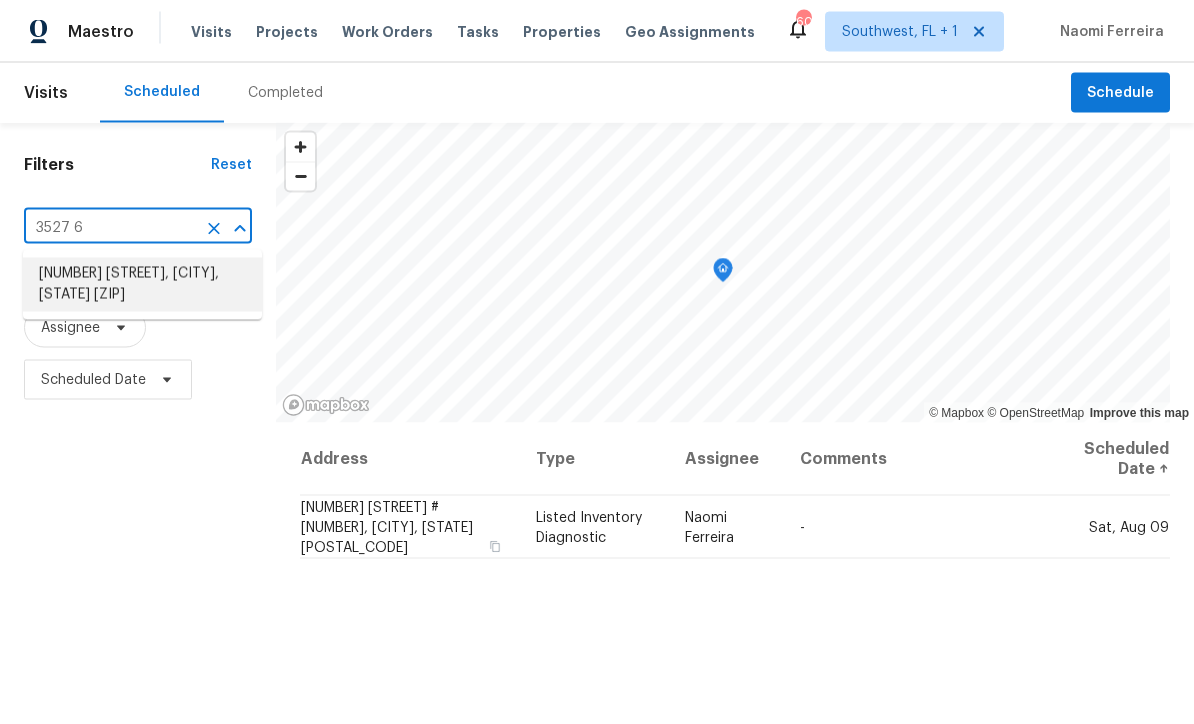 click on "[NUMBER] [STREET], [CITY], [STATE] [POSTAL_CODE]" at bounding box center [142, 285] 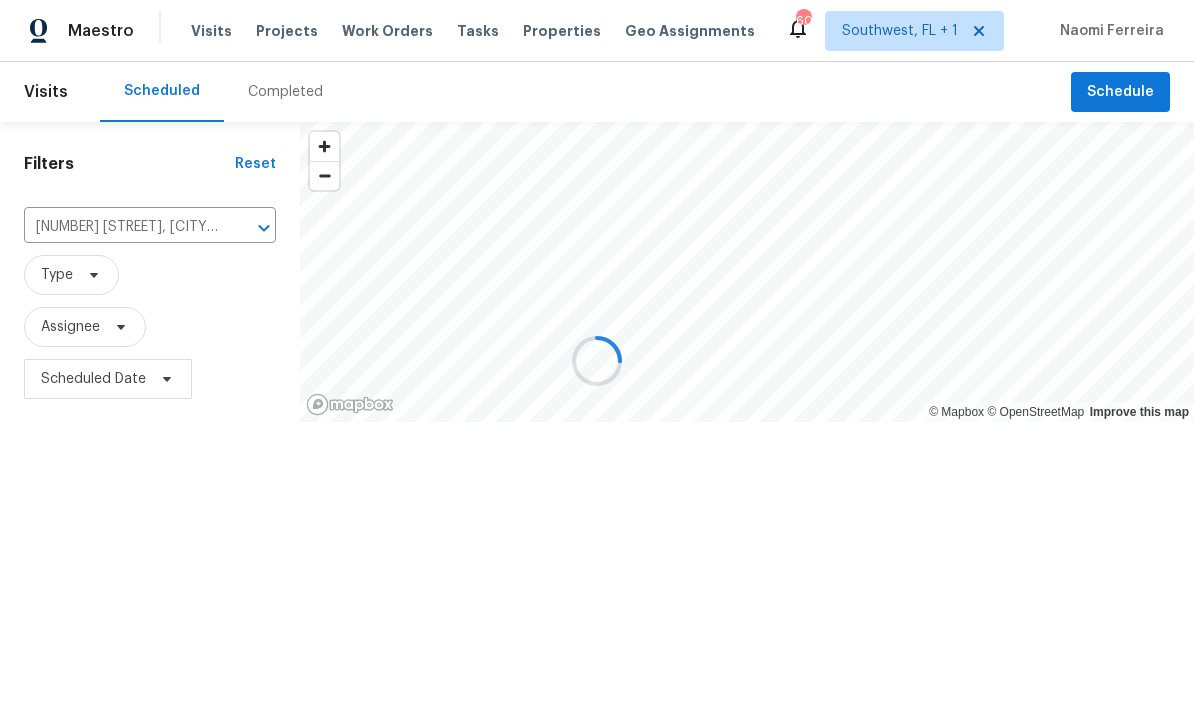scroll, scrollTop: 1, scrollLeft: 0, axis: vertical 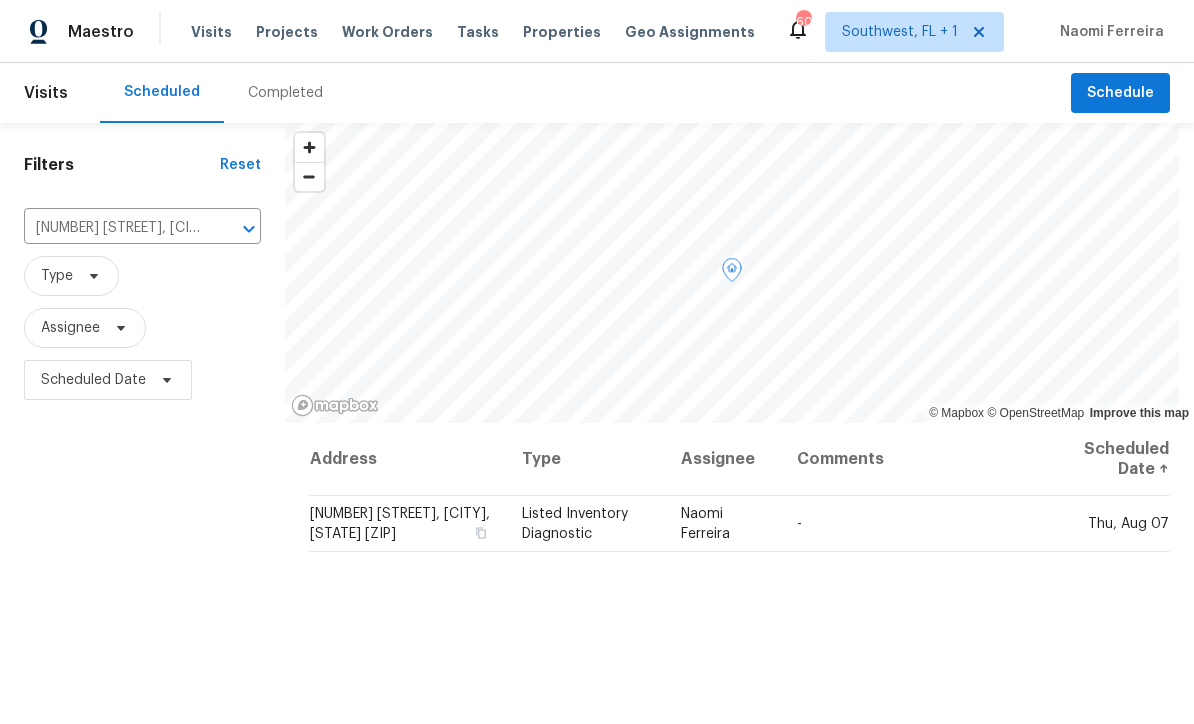 click 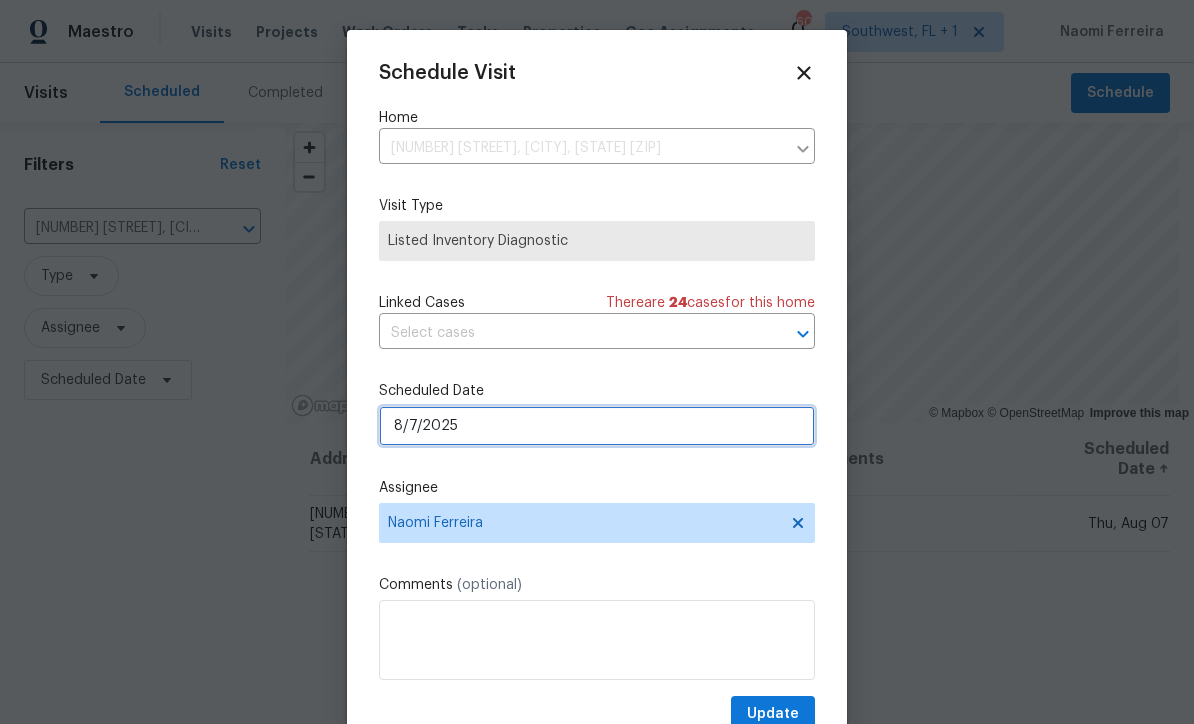 click on "8/7/2025" at bounding box center (597, 426) 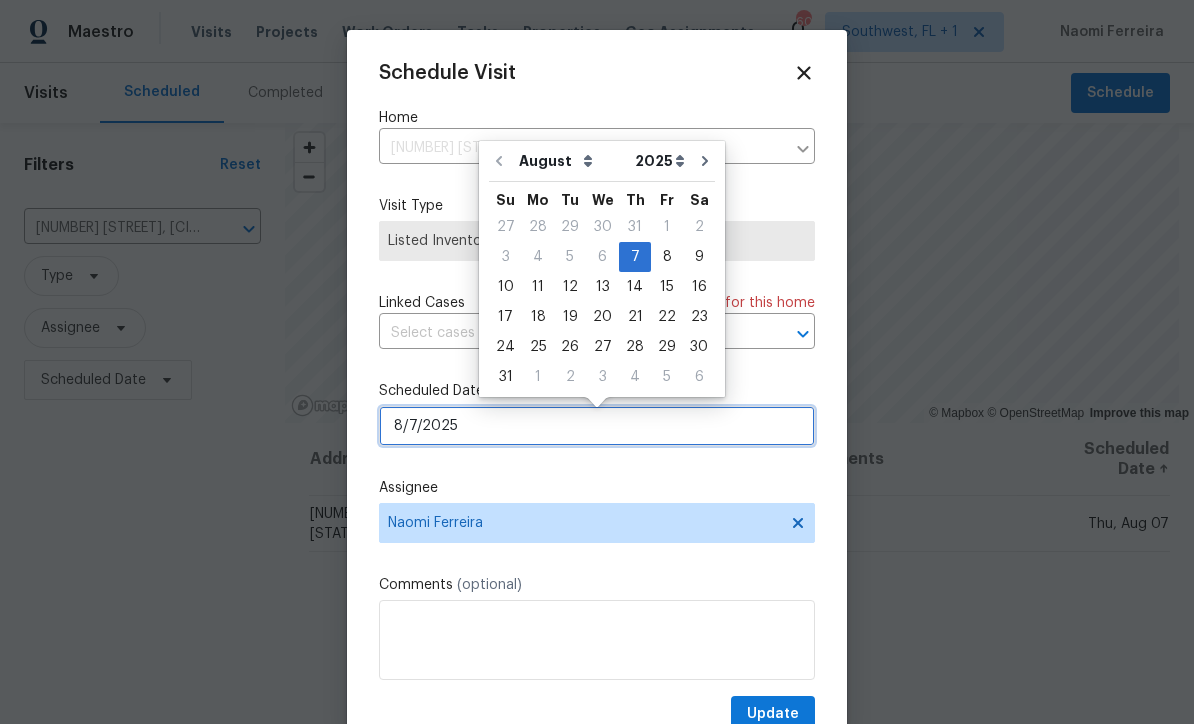 scroll, scrollTop: 0, scrollLeft: 0, axis: both 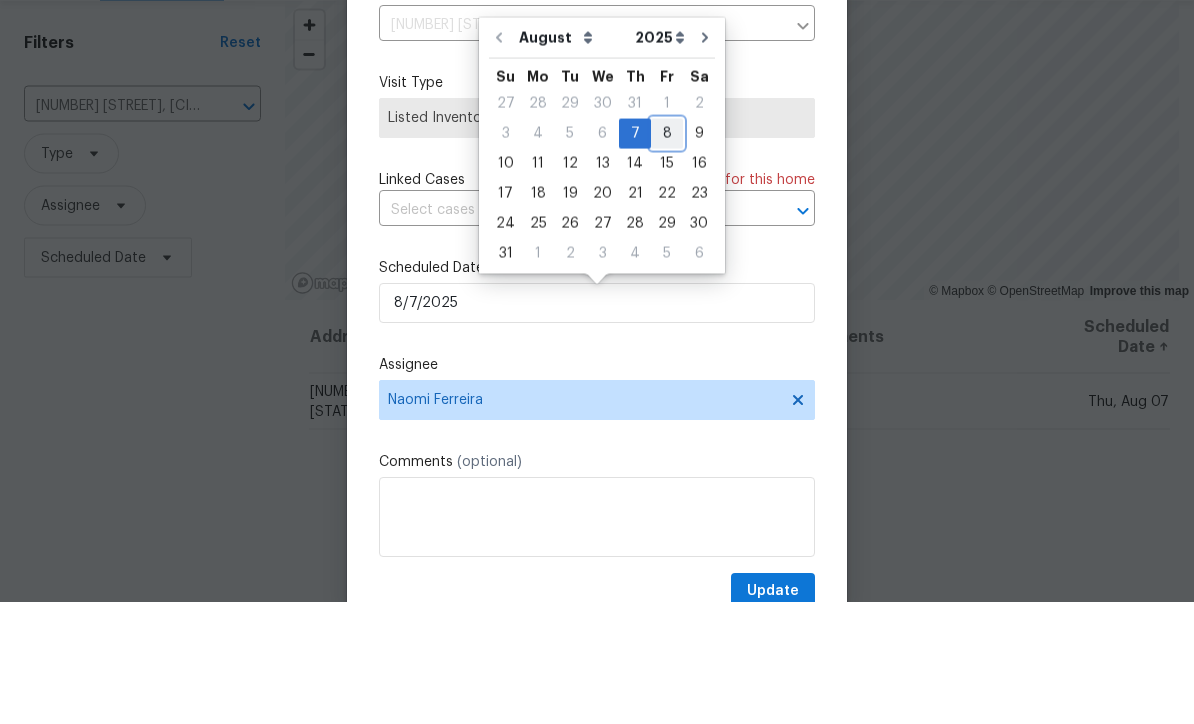 click on "8" at bounding box center [667, 256] 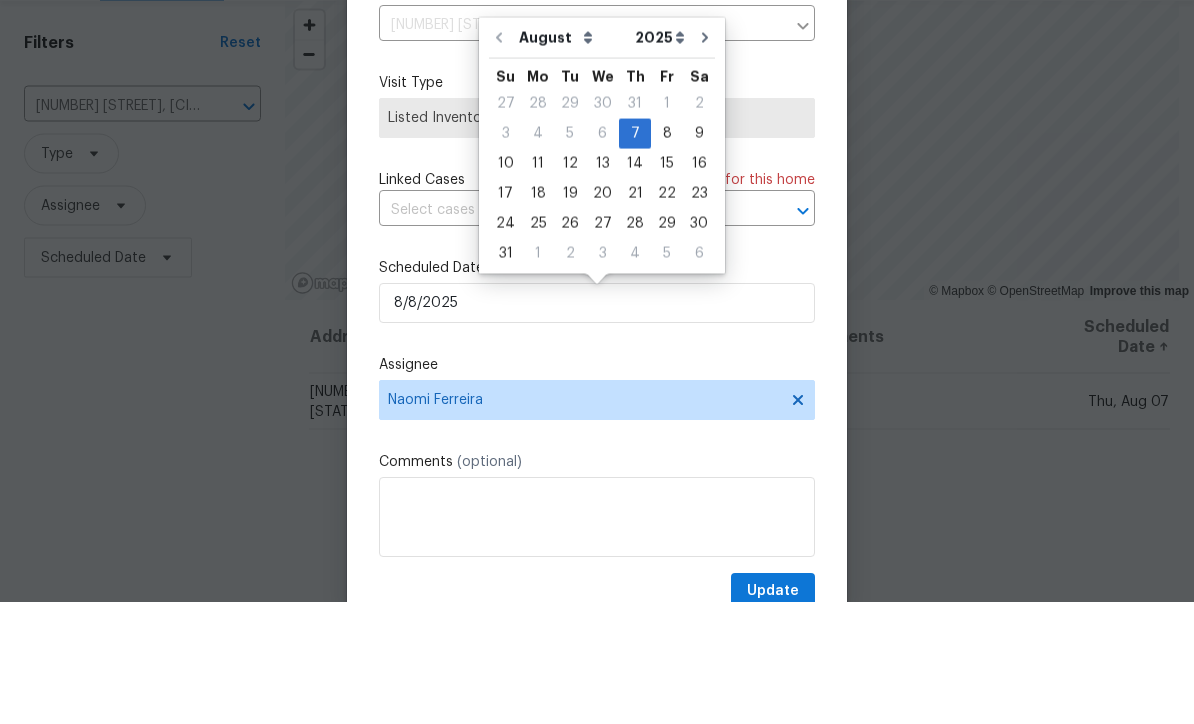 scroll, scrollTop: 66, scrollLeft: 0, axis: vertical 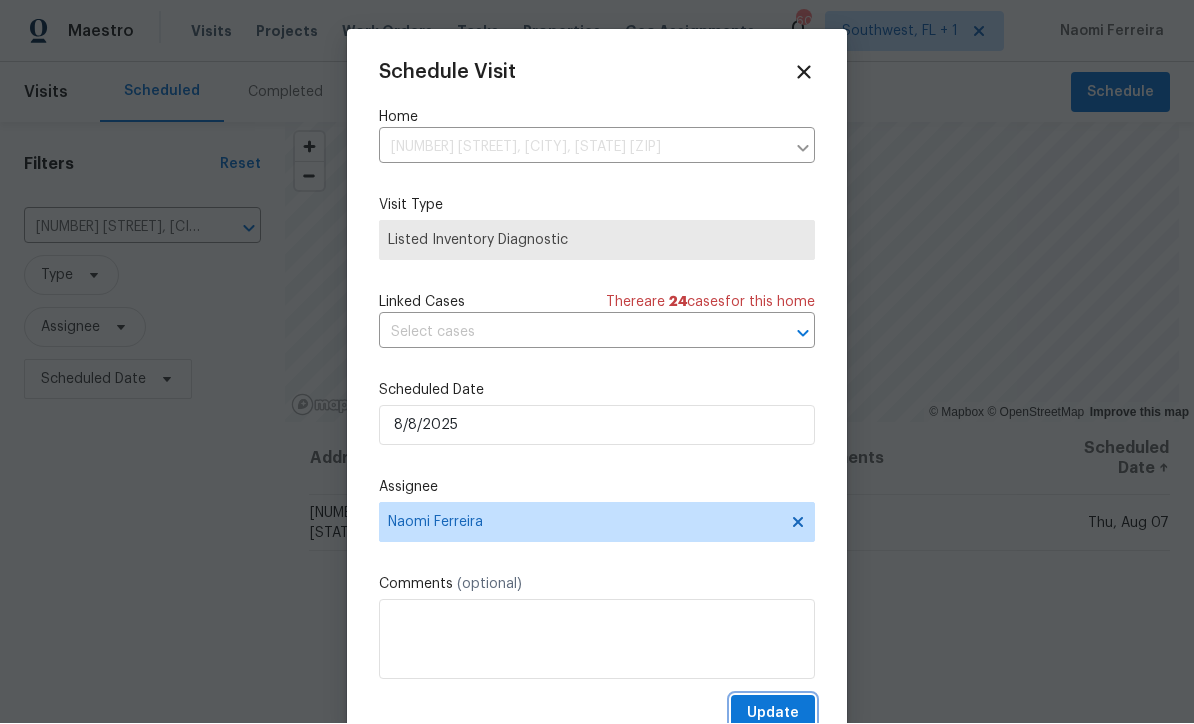 click on "Update" at bounding box center (773, 714) 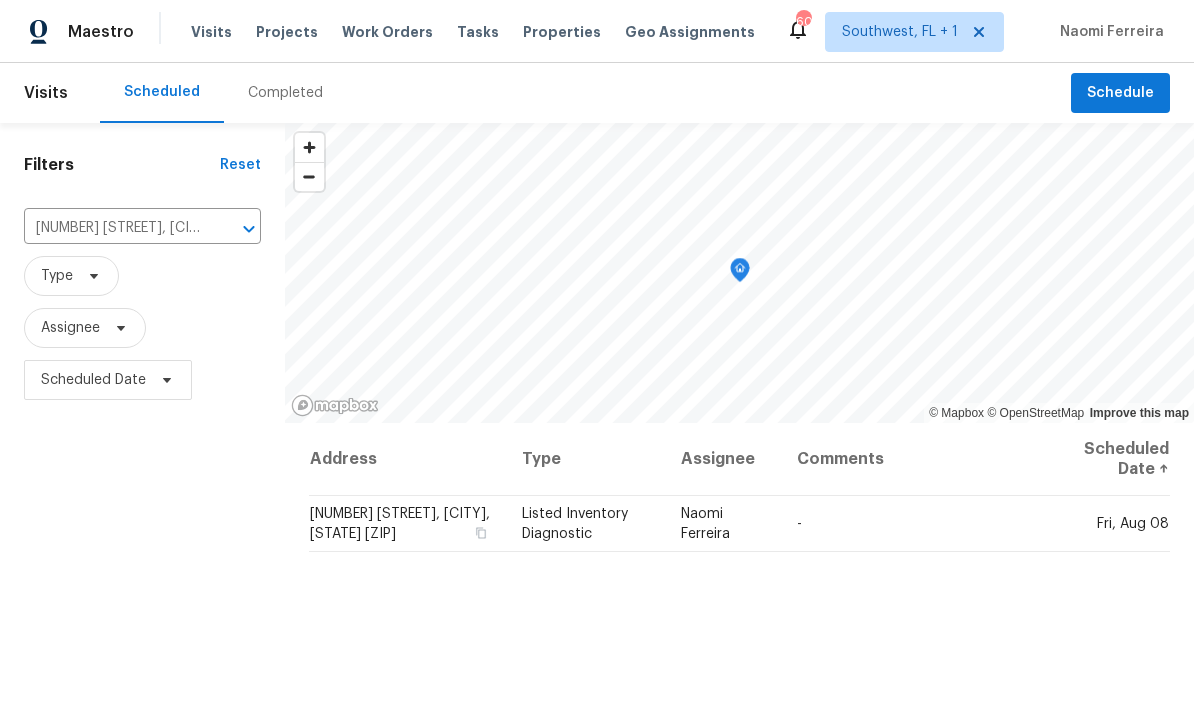 scroll, scrollTop: 0, scrollLeft: 0, axis: both 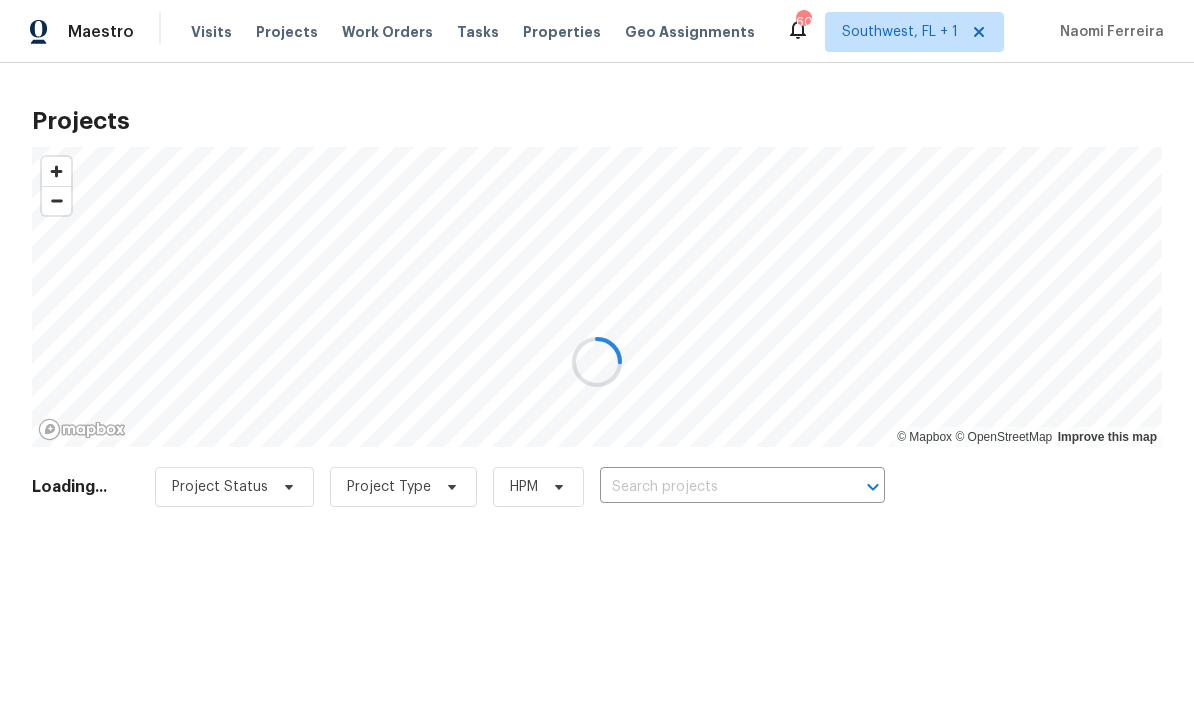 click at bounding box center [597, 362] 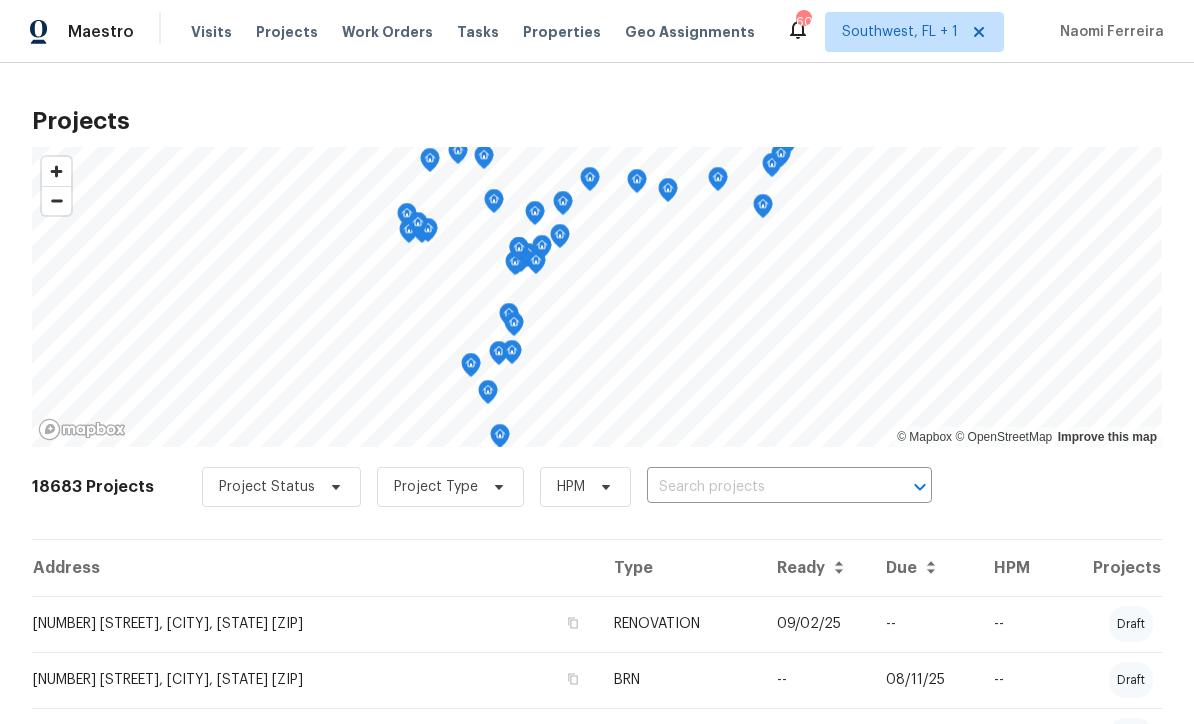 click at bounding box center [761, 487] 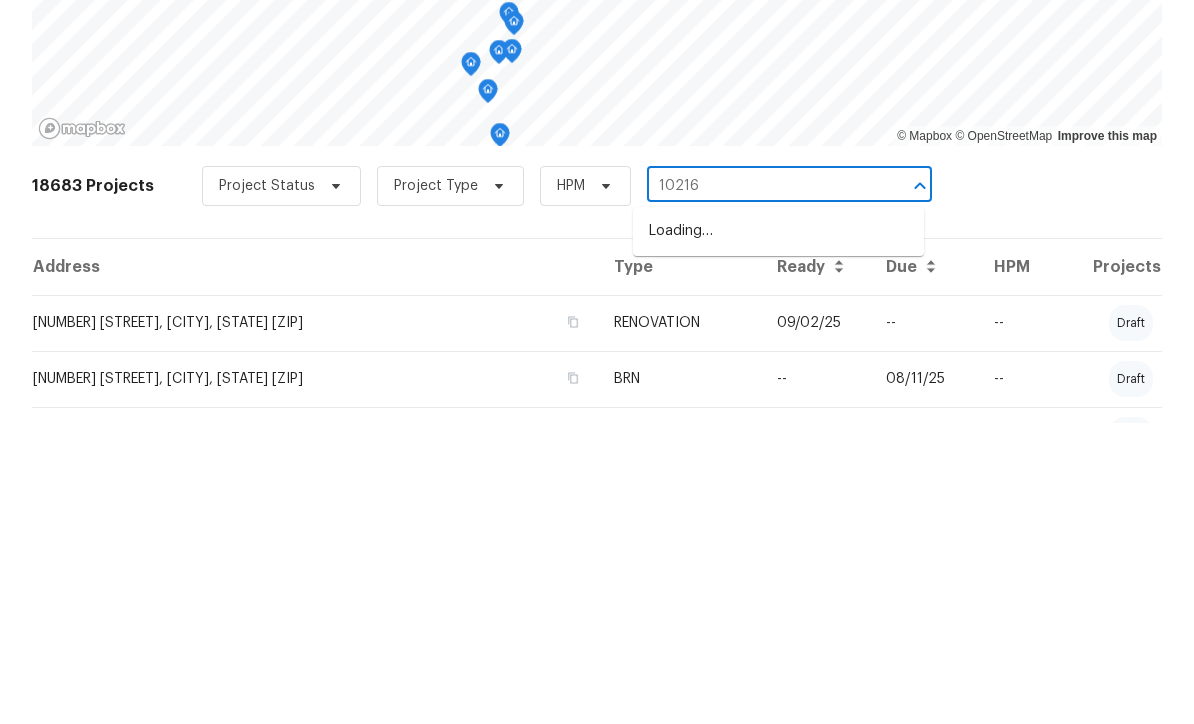 type on "10216" 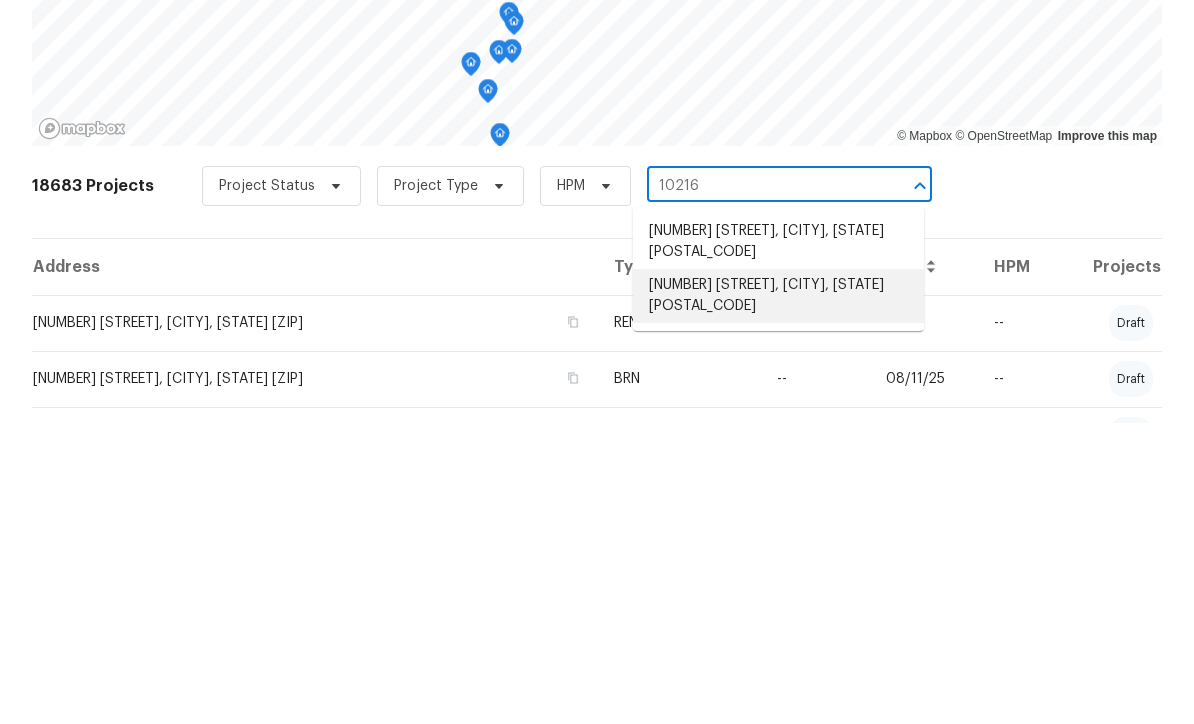 click on "[NUMBER] [STREET], [CITY], [STATE] [POSTAL_CODE]" at bounding box center (778, 597) 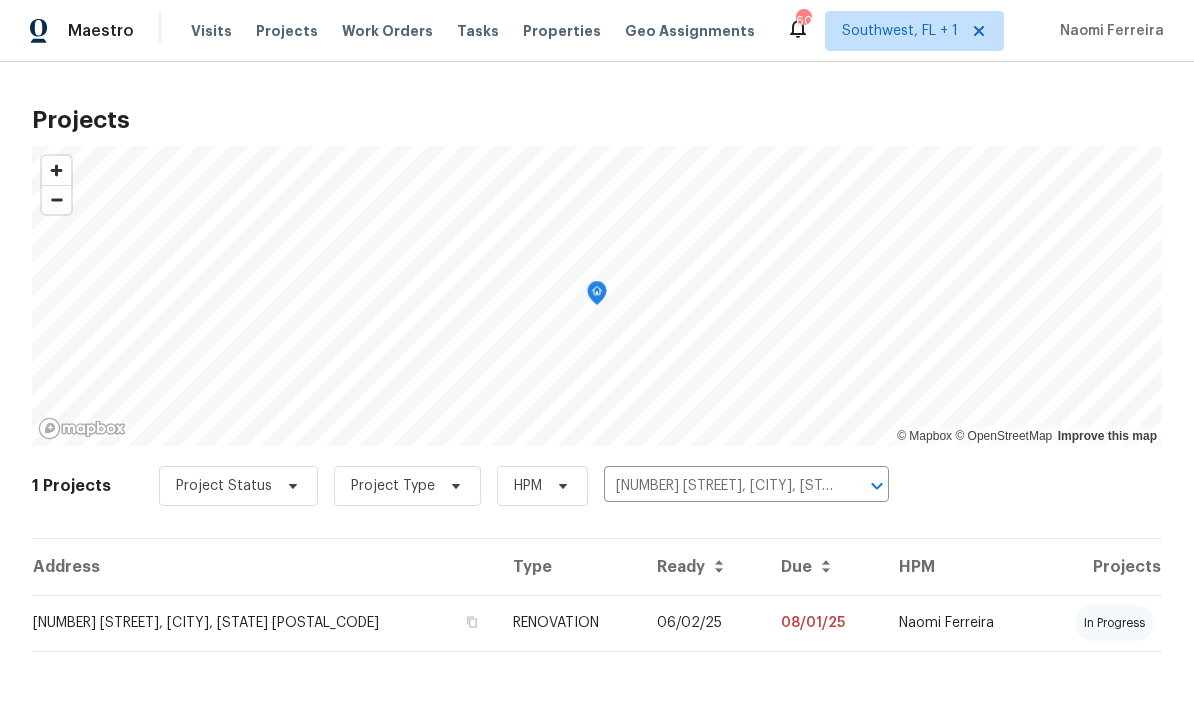 click on "06/02/25" at bounding box center [703, 624] 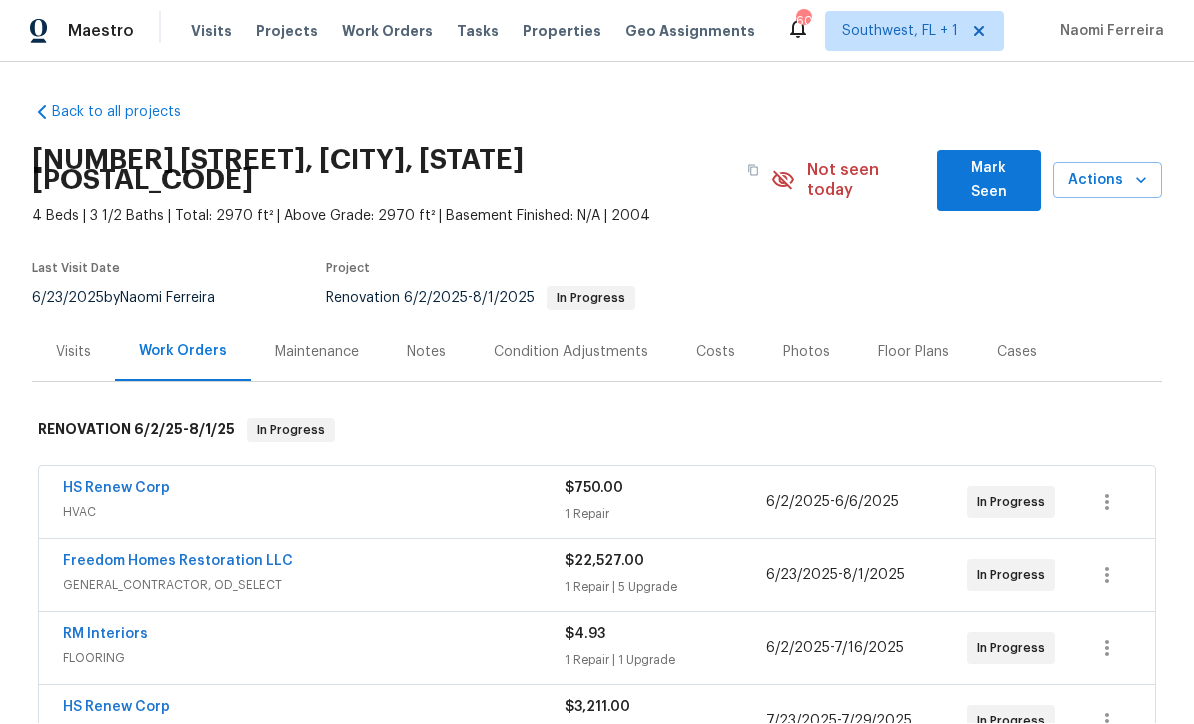 scroll, scrollTop: 1, scrollLeft: 0, axis: vertical 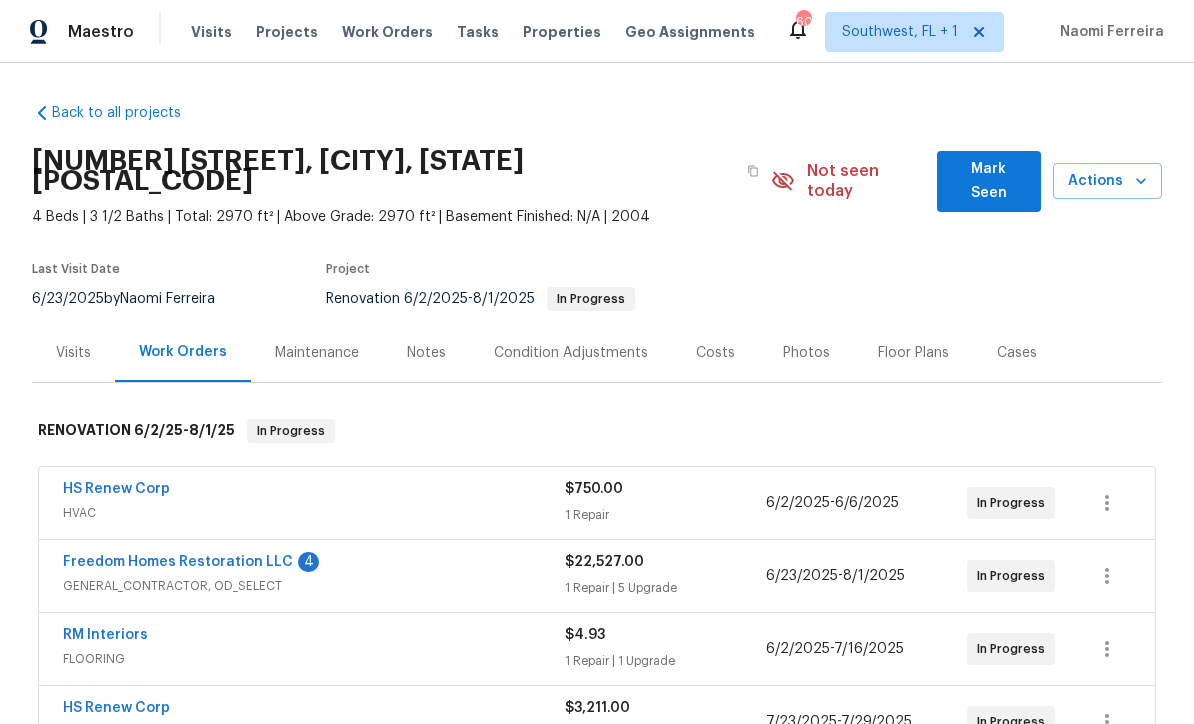 click on "Freedom Homes Restoration LLC" at bounding box center [178, 562] 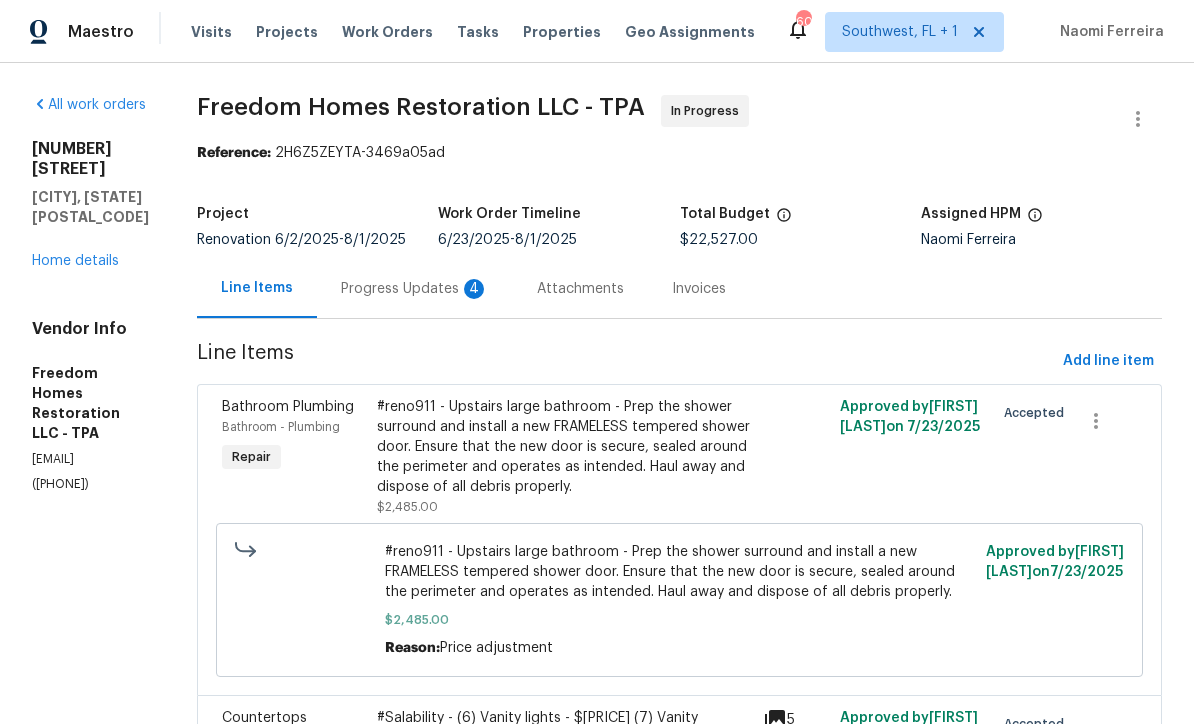 click on "Progress Updates 4" at bounding box center (415, 288) 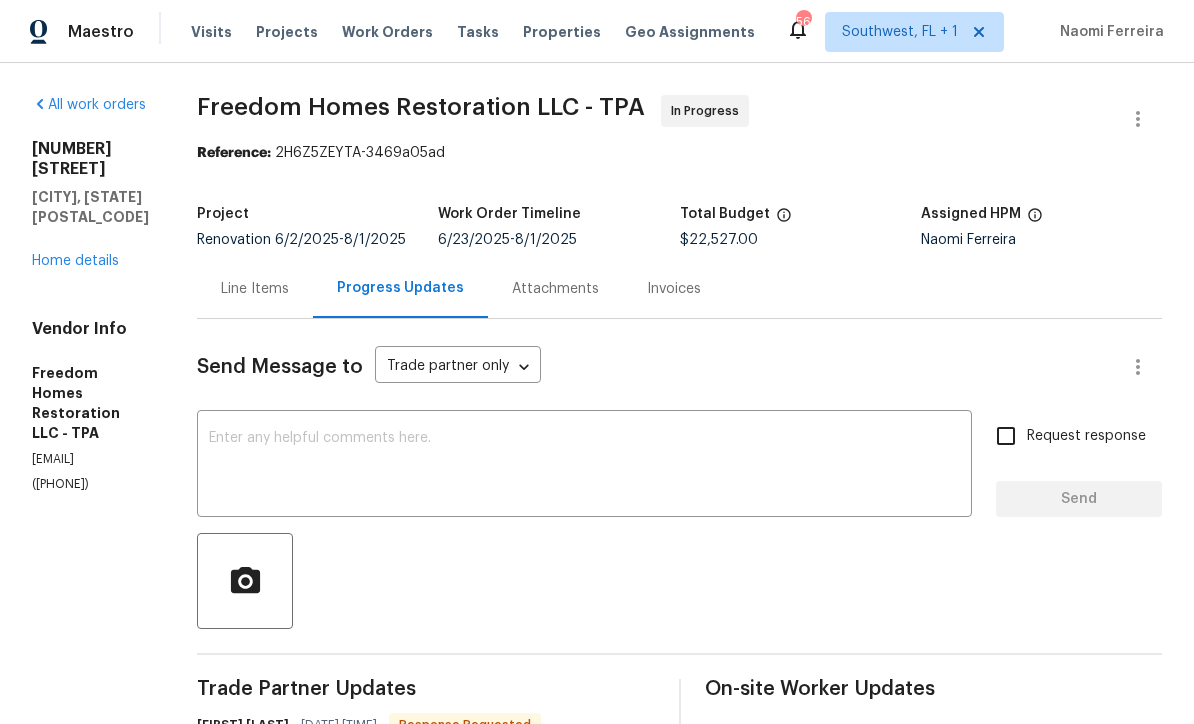 scroll, scrollTop: 0, scrollLeft: 0, axis: both 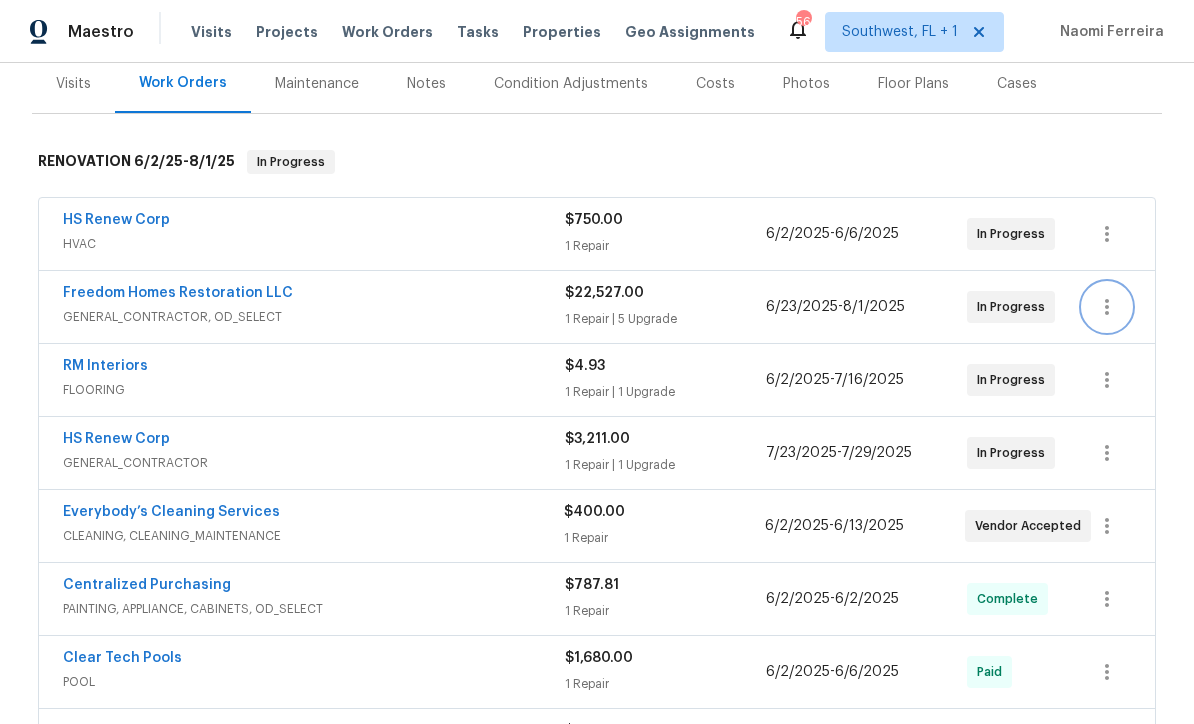 click 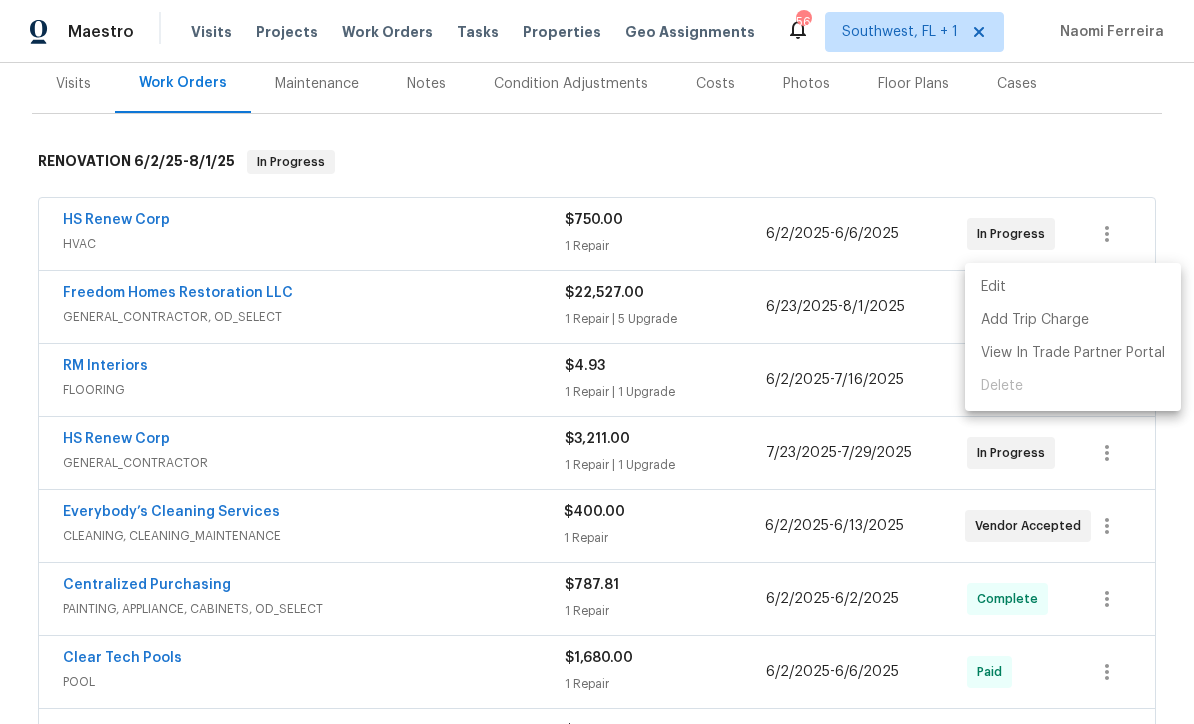 click on "Edit" at bounding box center (1073, 287) 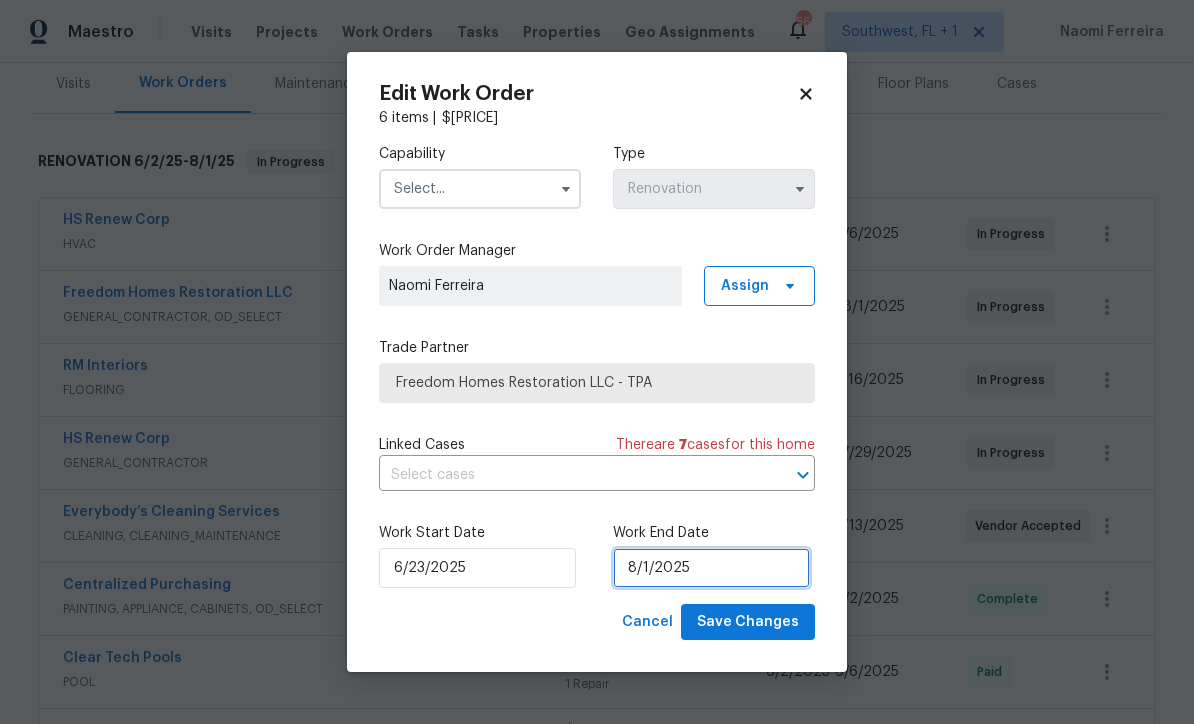 click on "8/1/2025" at bounding box center (711, 568) 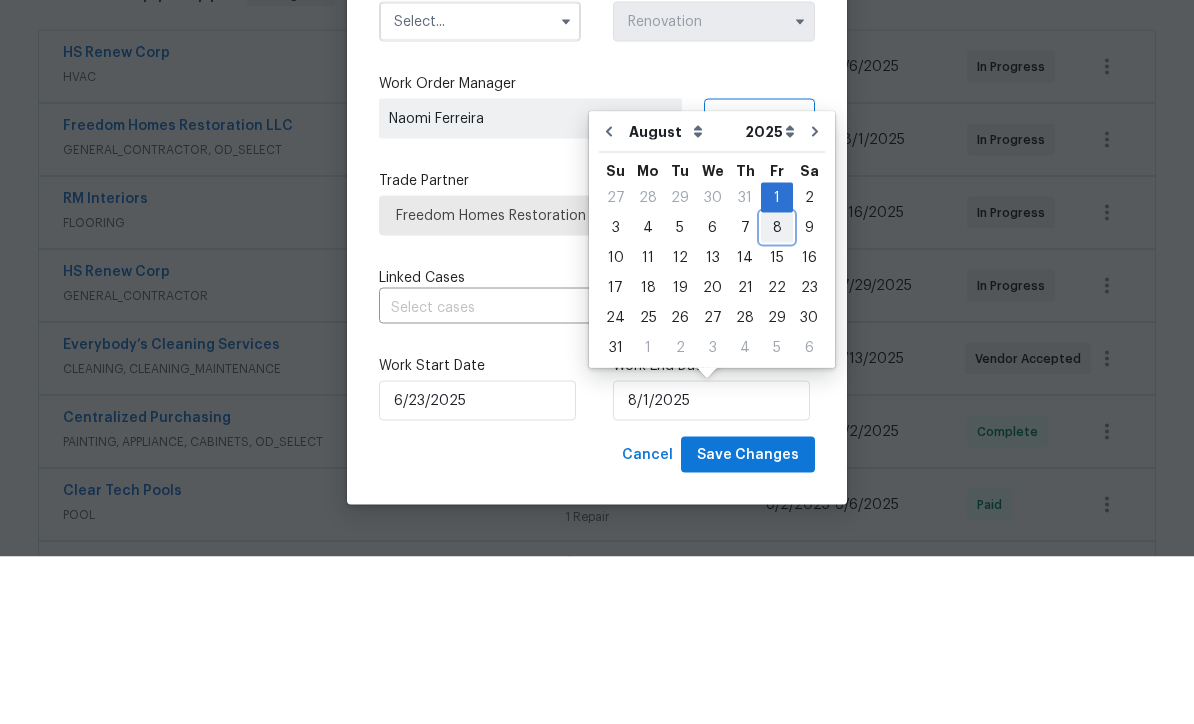 click on "8" at bounding box center (777, 395) 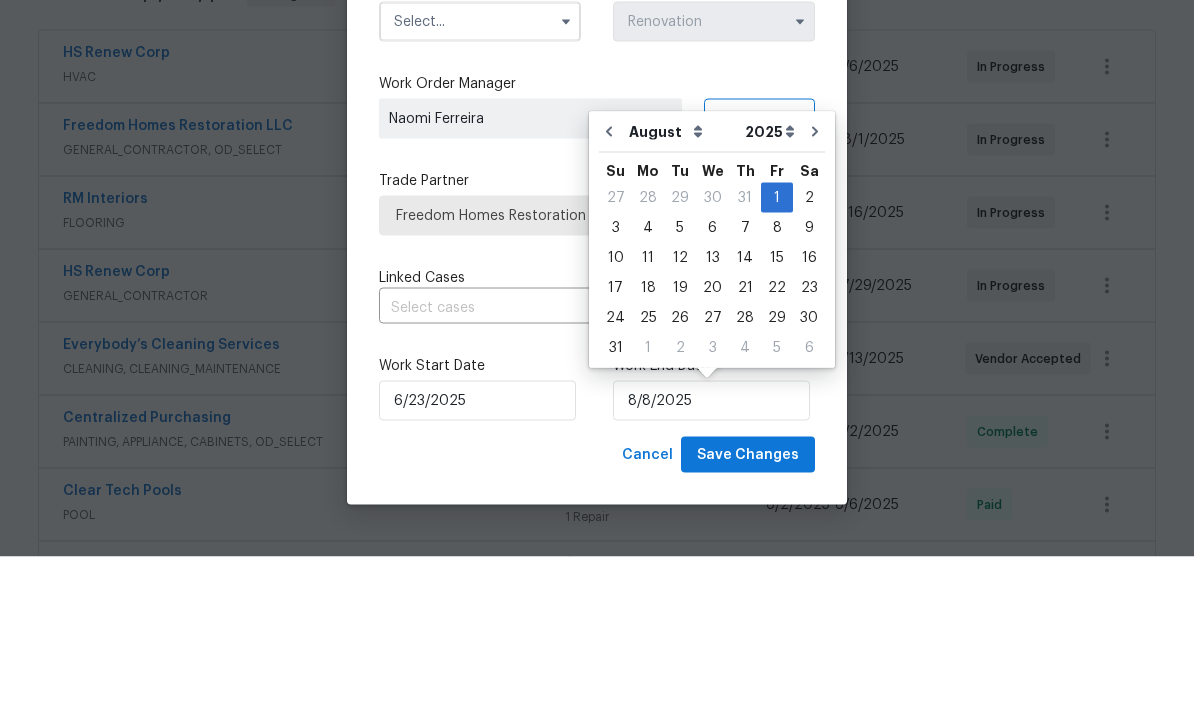 scroll, scrollTop: 66, scrollLeft: 0, axis: vertical 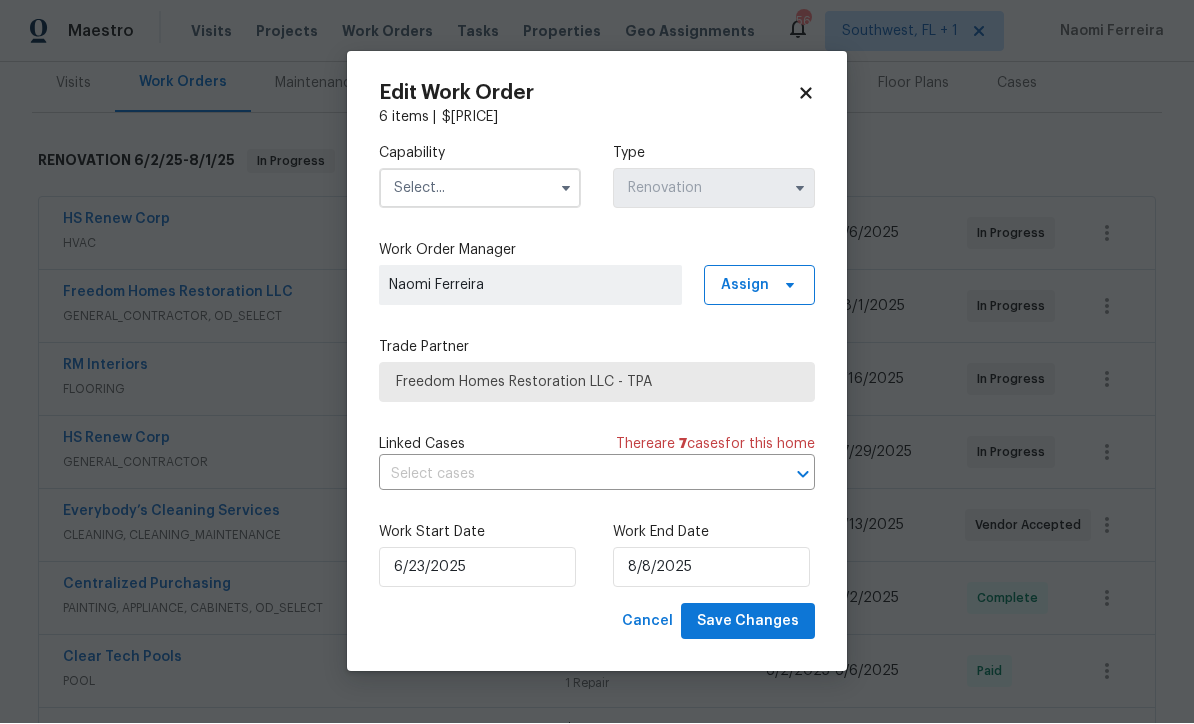 click at bounding box center (480, 189) 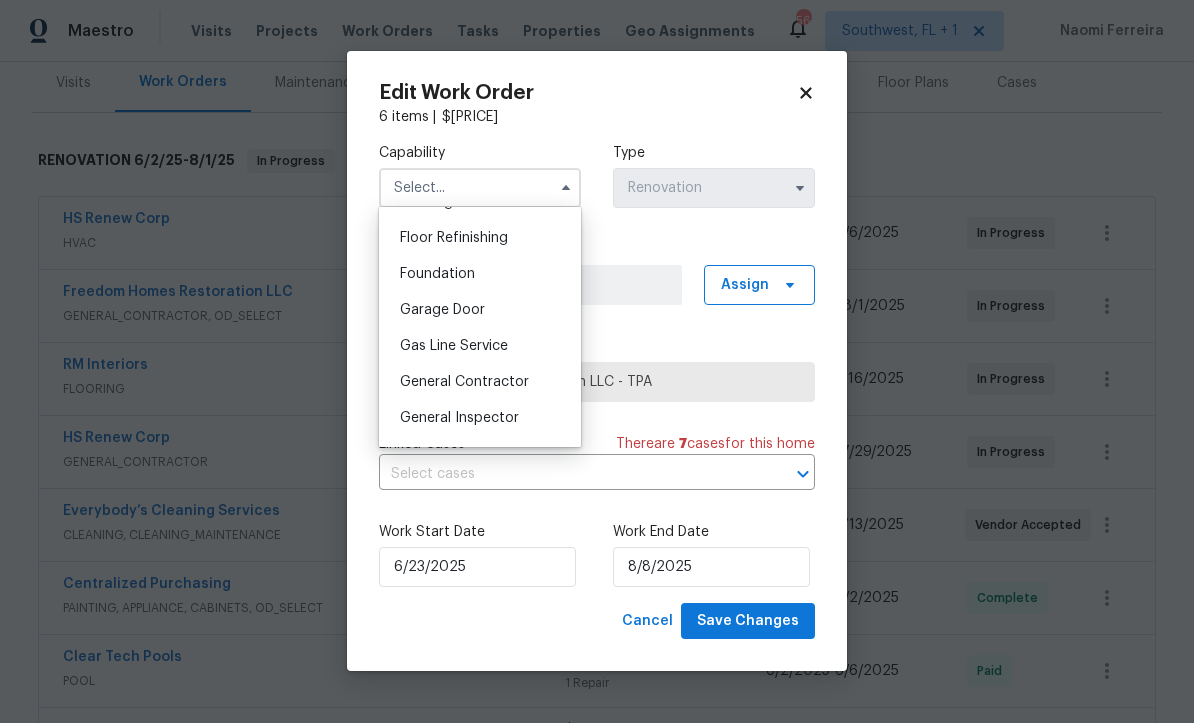 scroll, scrollTop: 843, scrollLeft: 0, axis: vertical 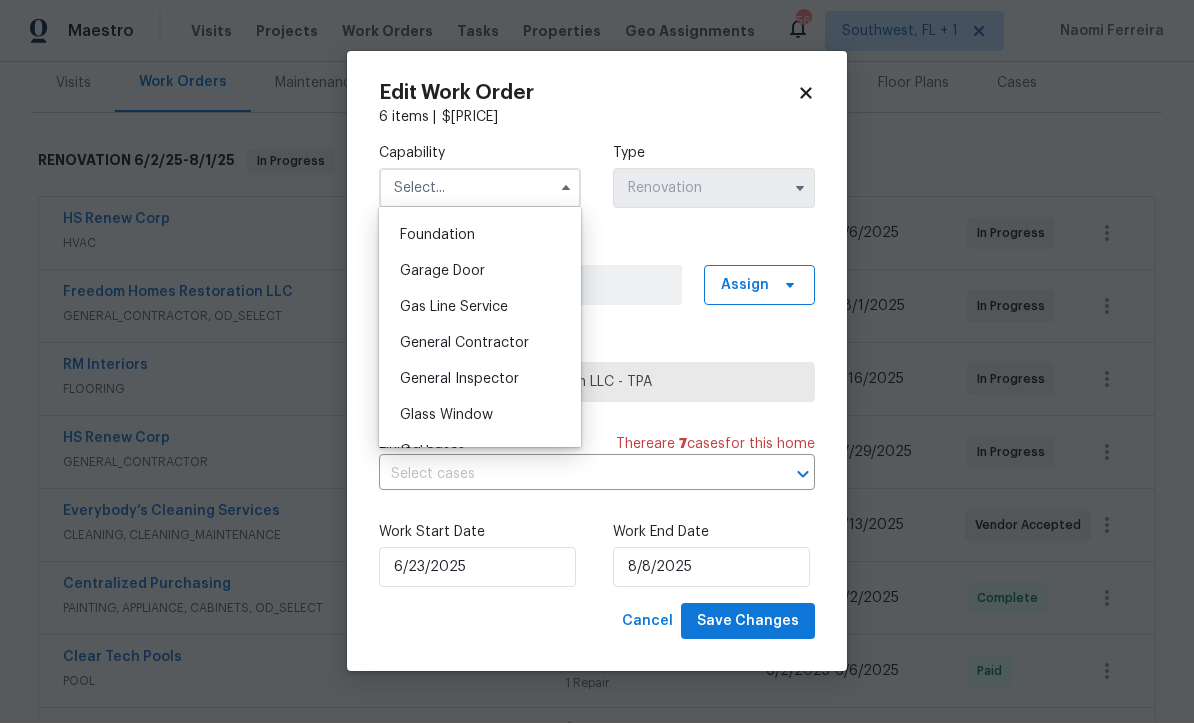 click on "General Contractor" at bounding box center [480, 344] 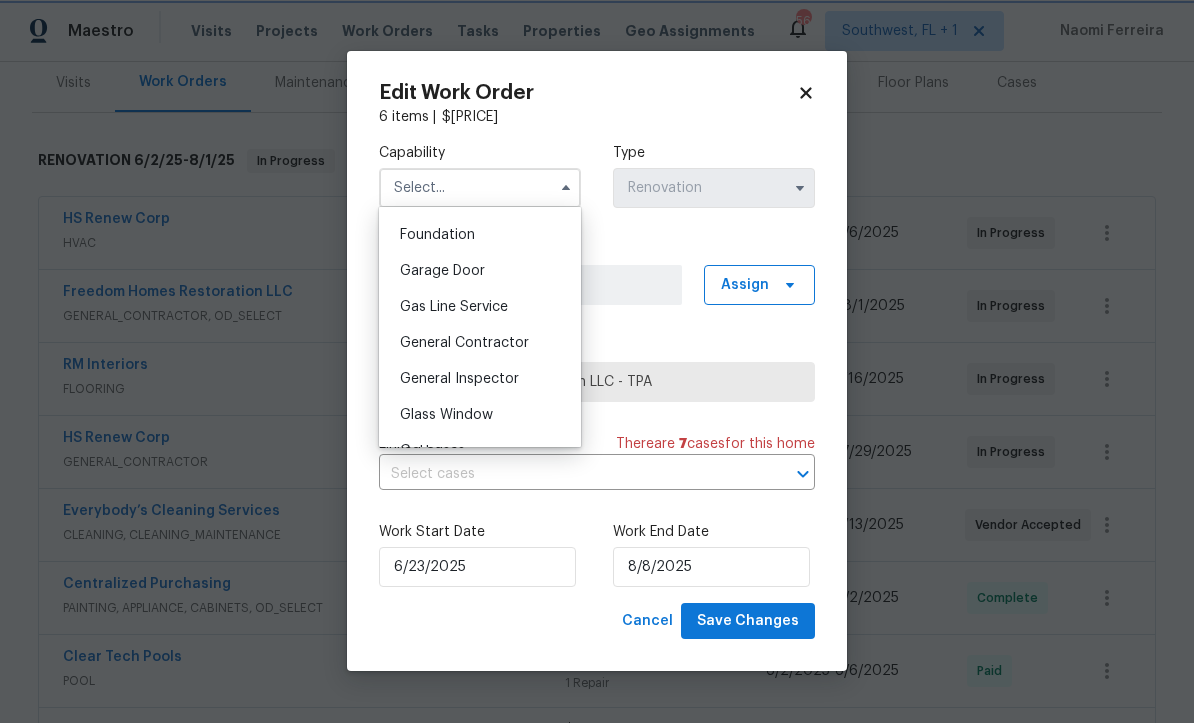 type on "General Contractor" 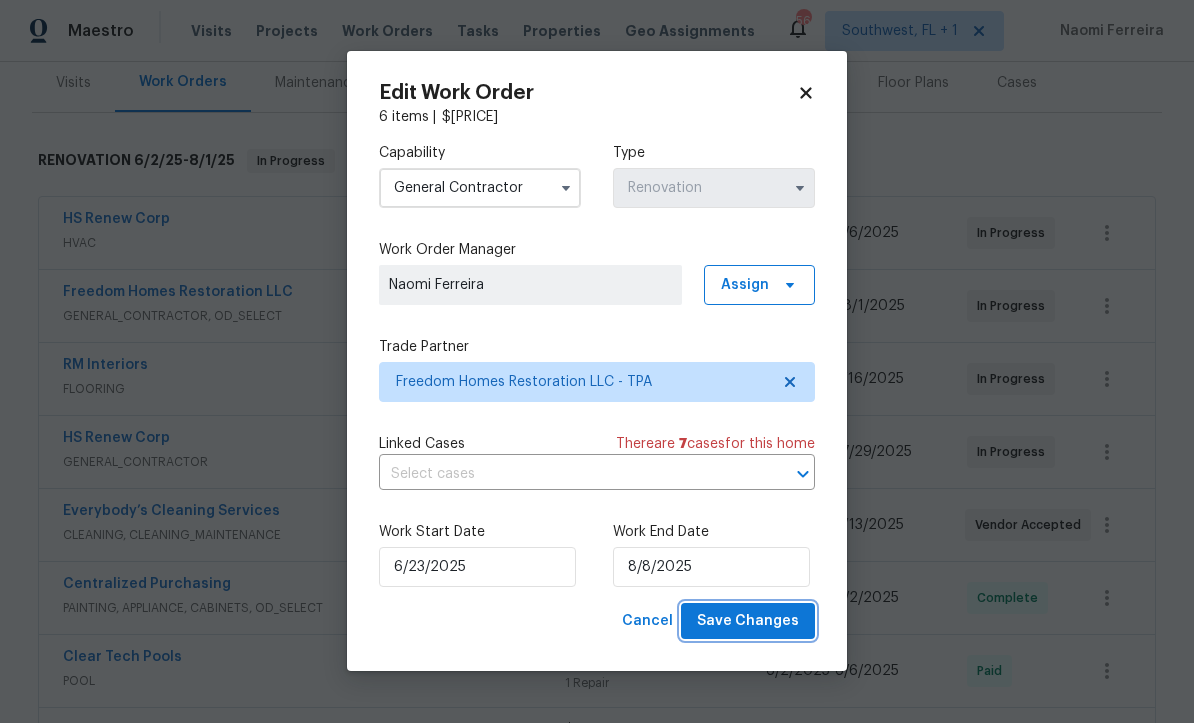 click on "Save Changes" at bounding box center (748, 622) 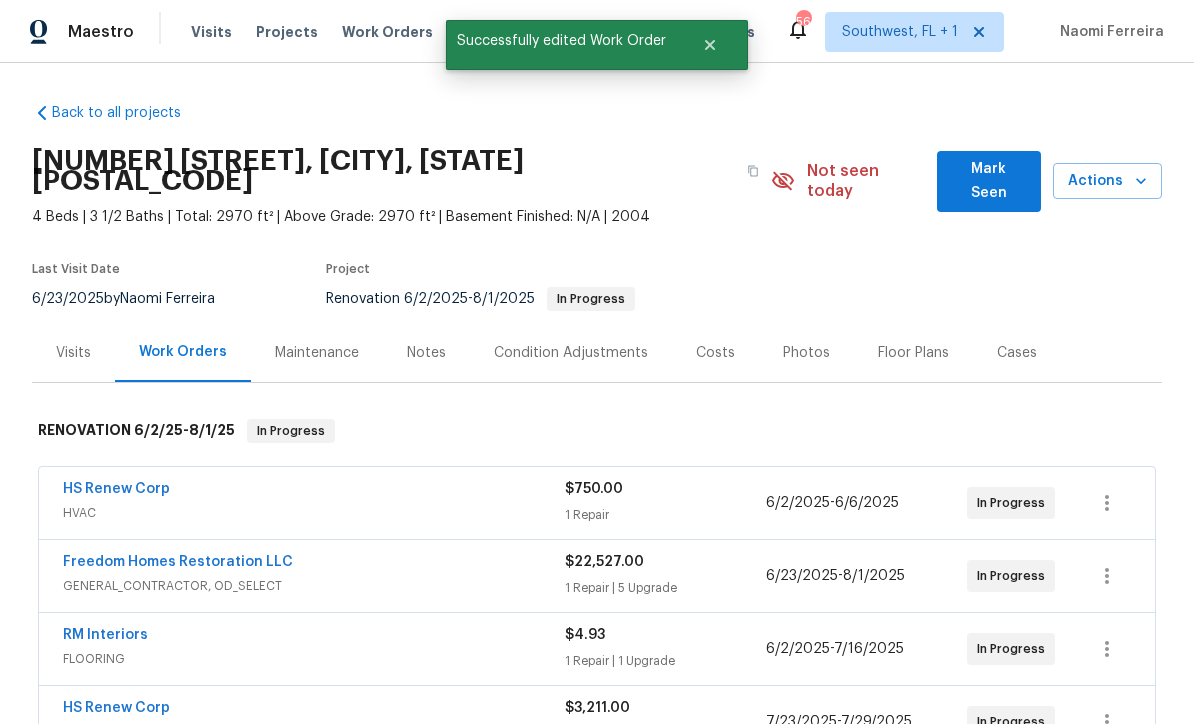 scroll, scrollTop: 0, scrollLeft: 0, axis: both 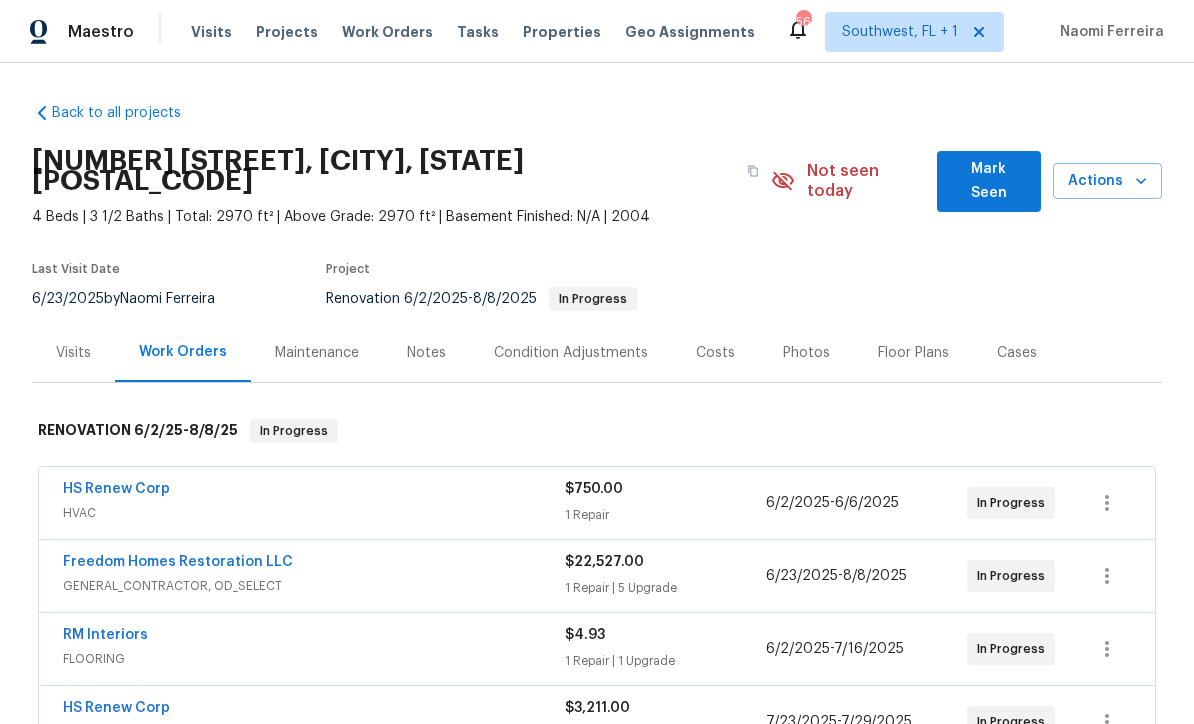 click on "Visits" at bounding box center [211, 32] 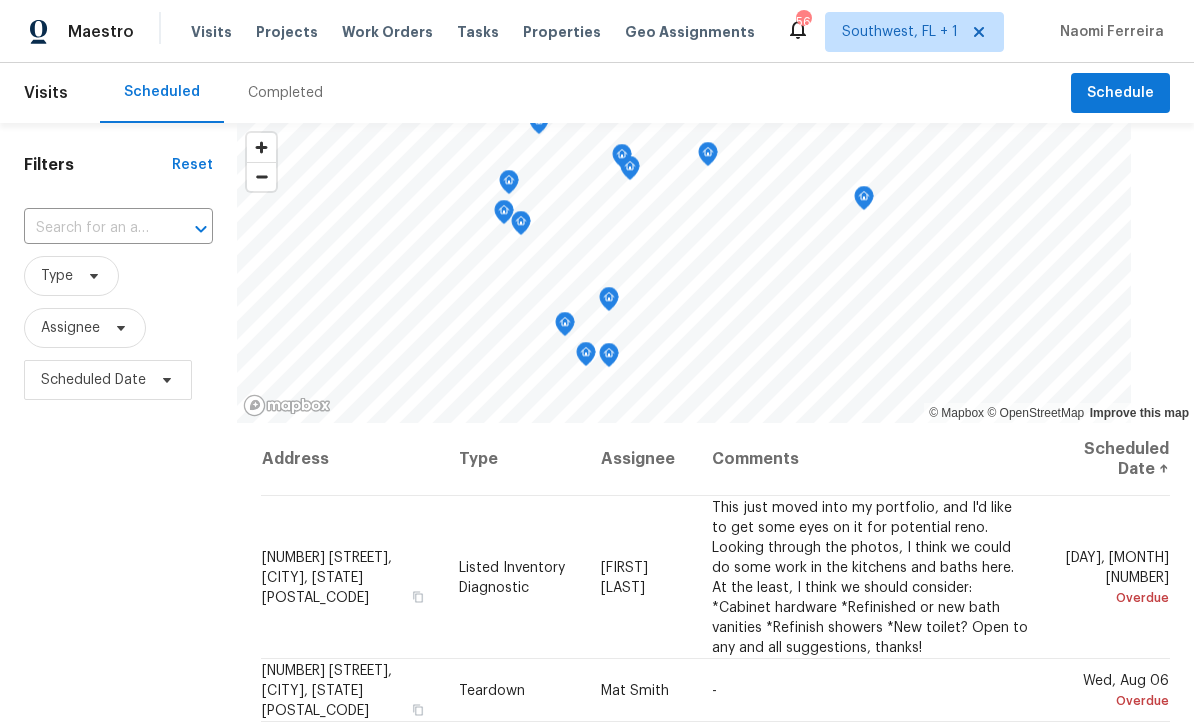 click at bounding box center (90, 228) 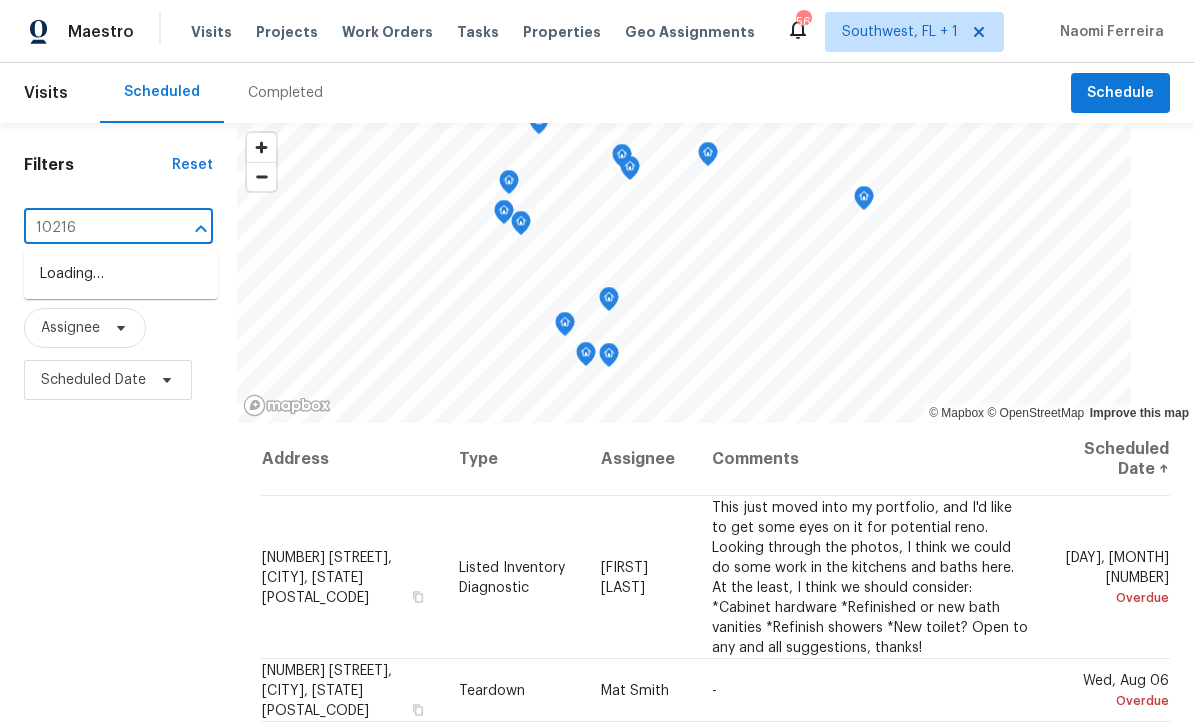 type on "10216" 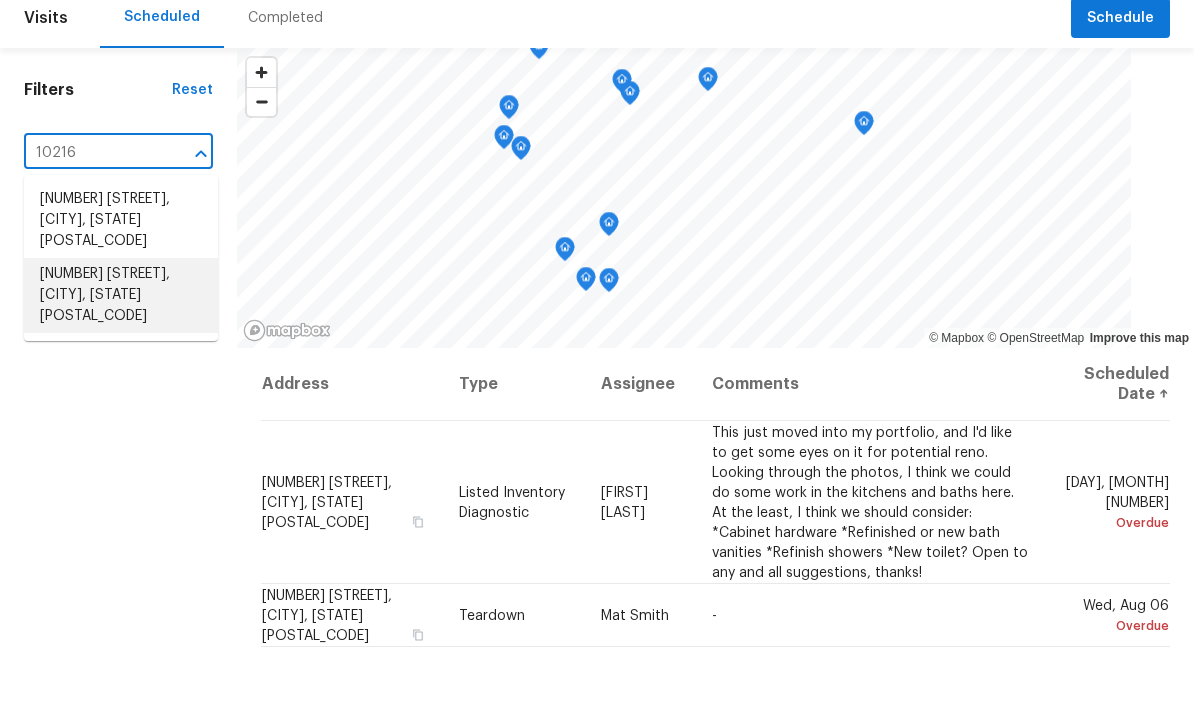 click on "[NUMBER] [STREET], [CITY], [STATE] [POSTAL_CODE]" at bounding box center (121, 370) 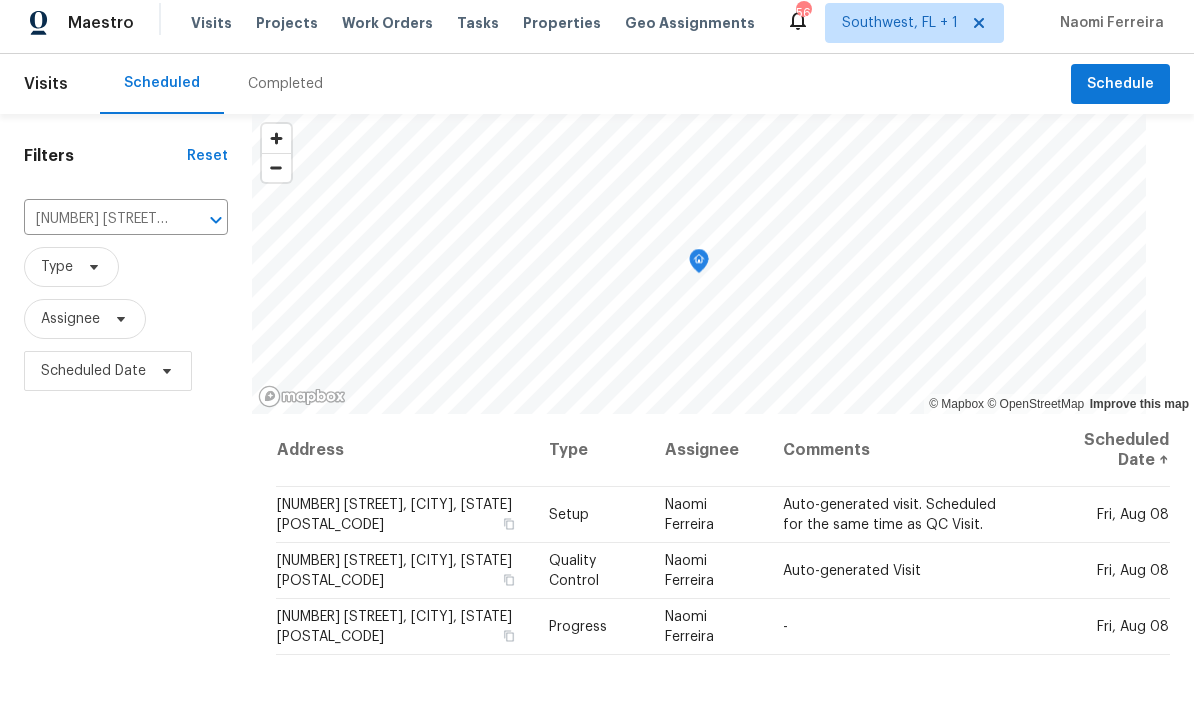 click on "Projects" at bounding box center (287, 32) 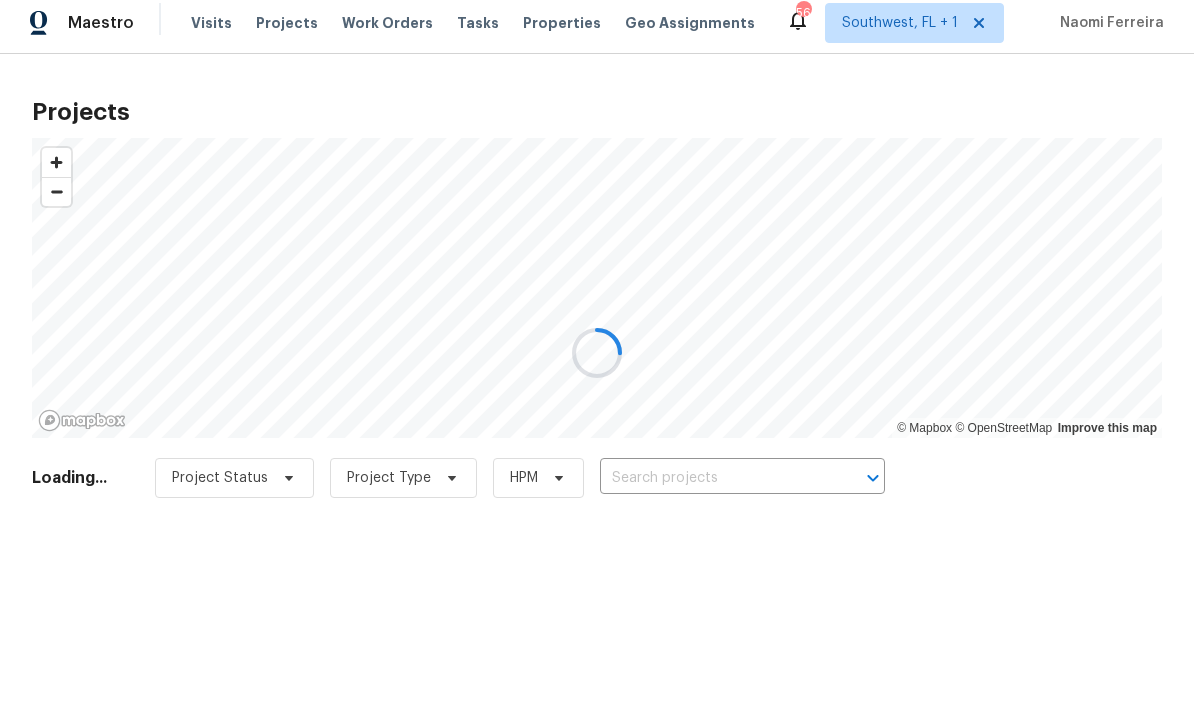 click on "Project Status Project Type HPM ​" at bounding box center (520, 487) 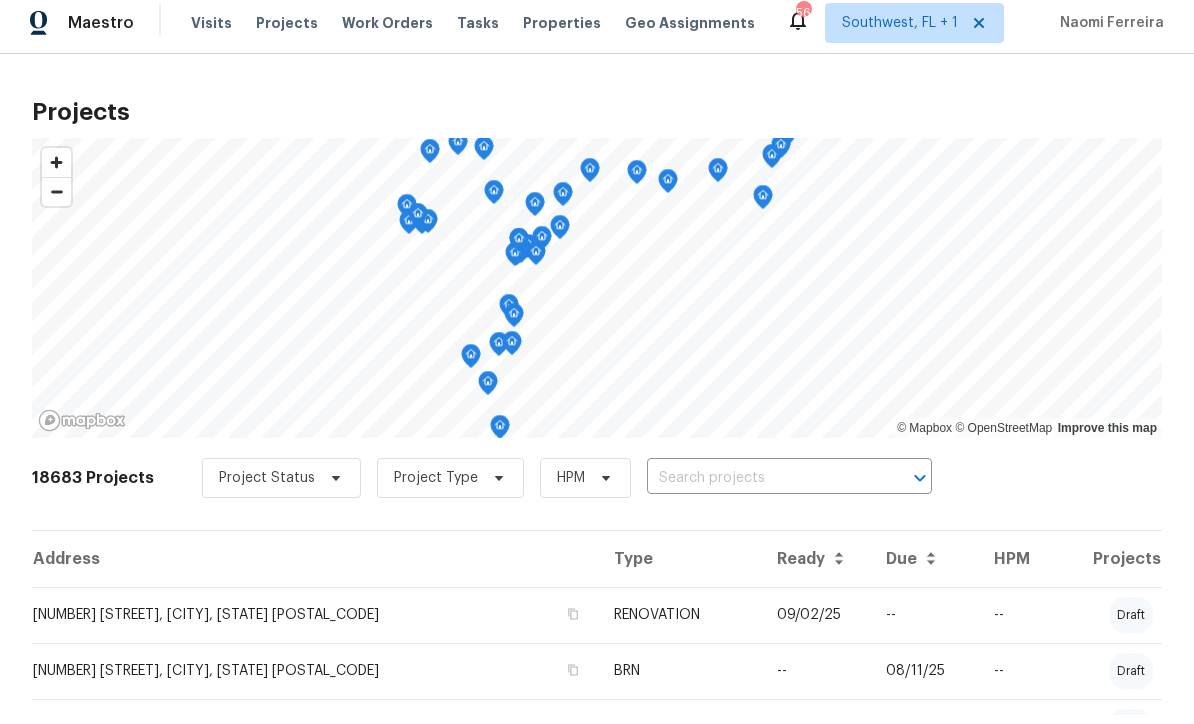 click at bounding box center (761, 487) 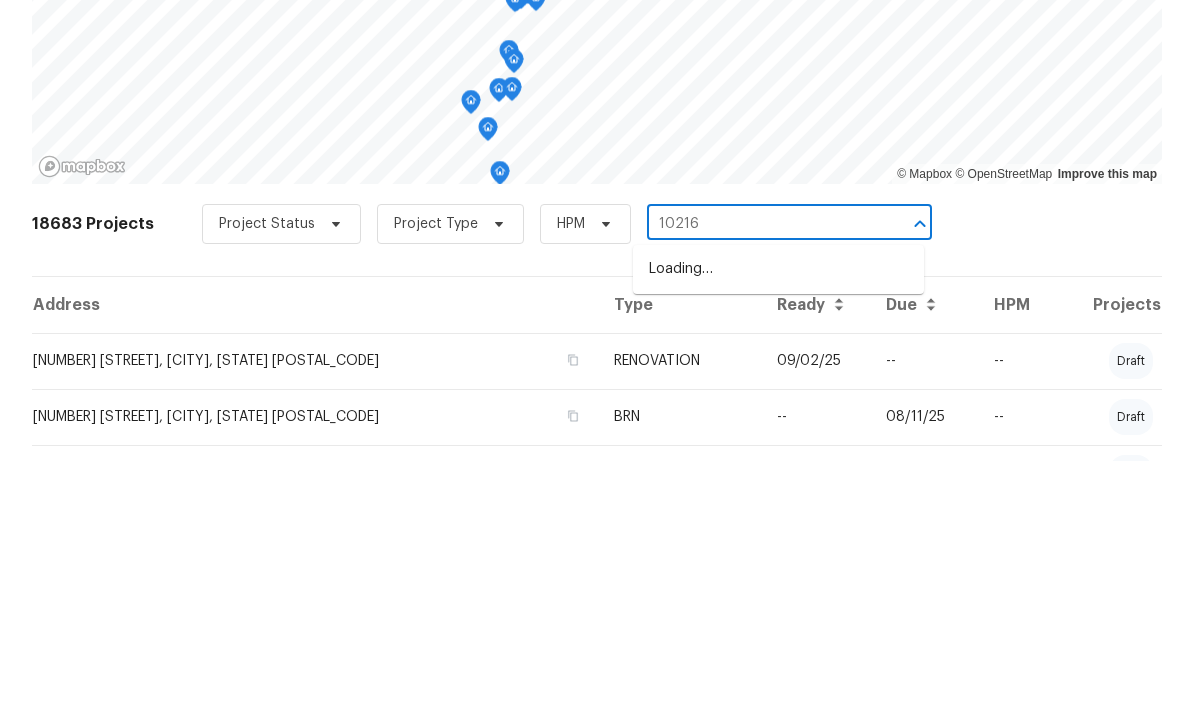 type on "10216" 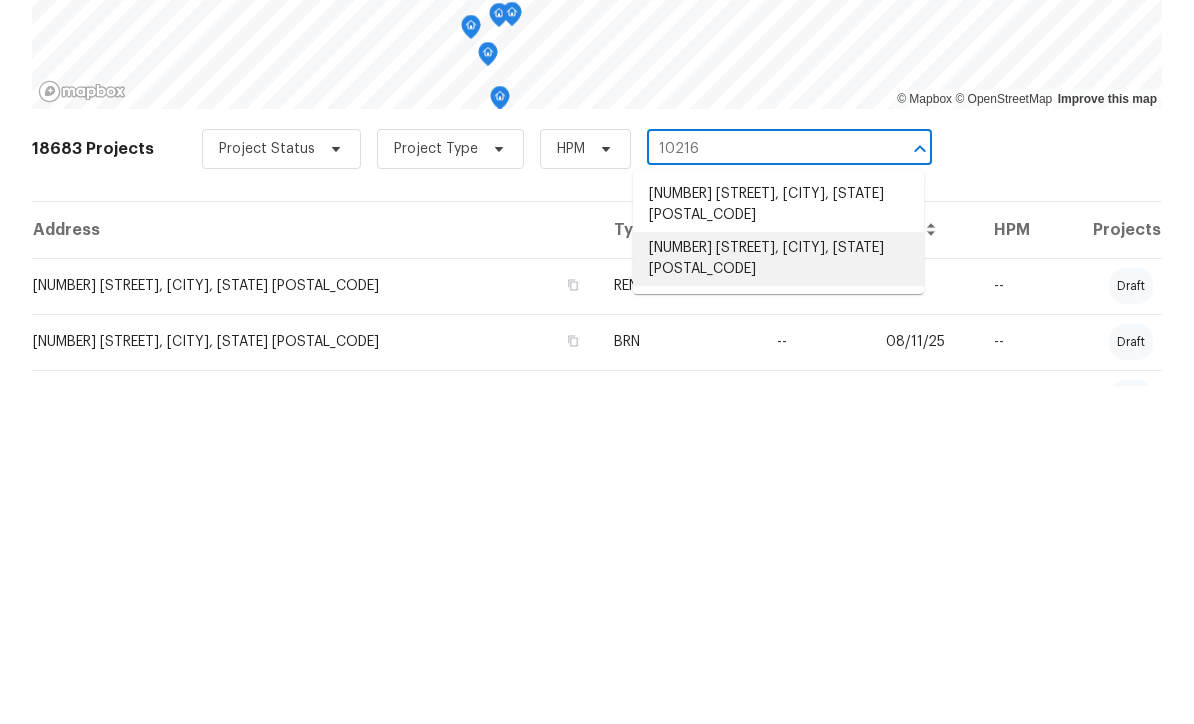 click on "[NUMBER] [STREET], [CITY], [STATE] [POSTAL_CODE]" at bounding box center [778, 597] 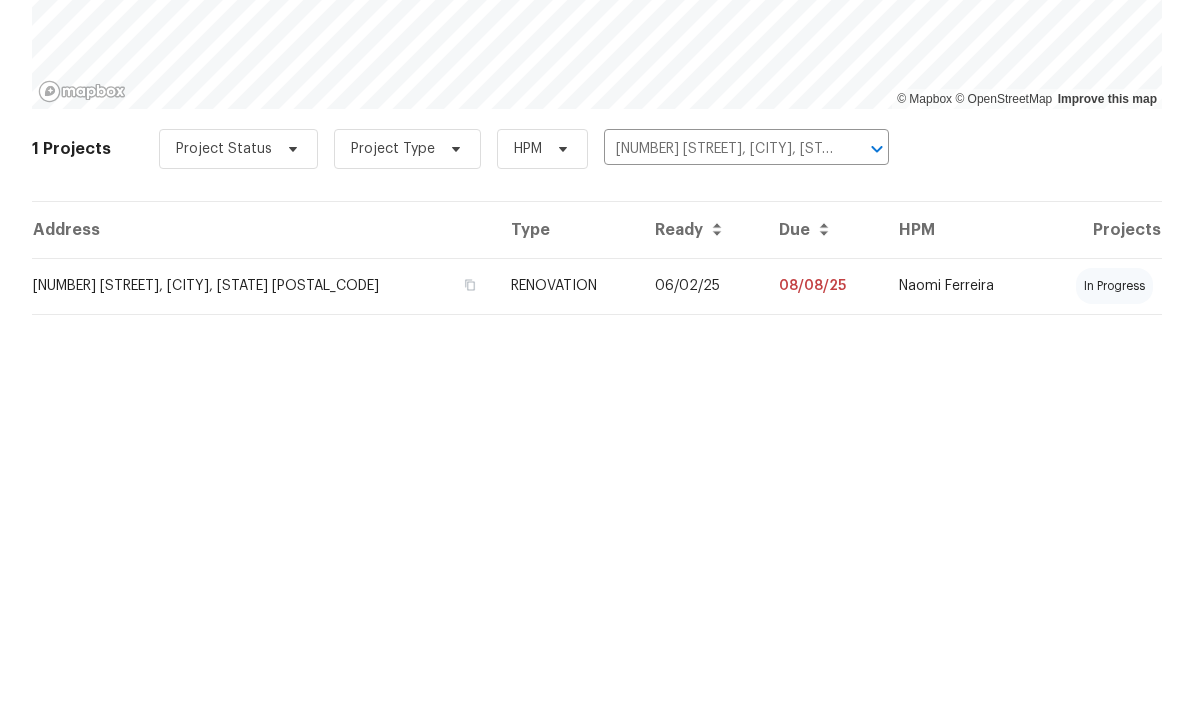 click on "06/02/25" at bounding box center (701, 624) 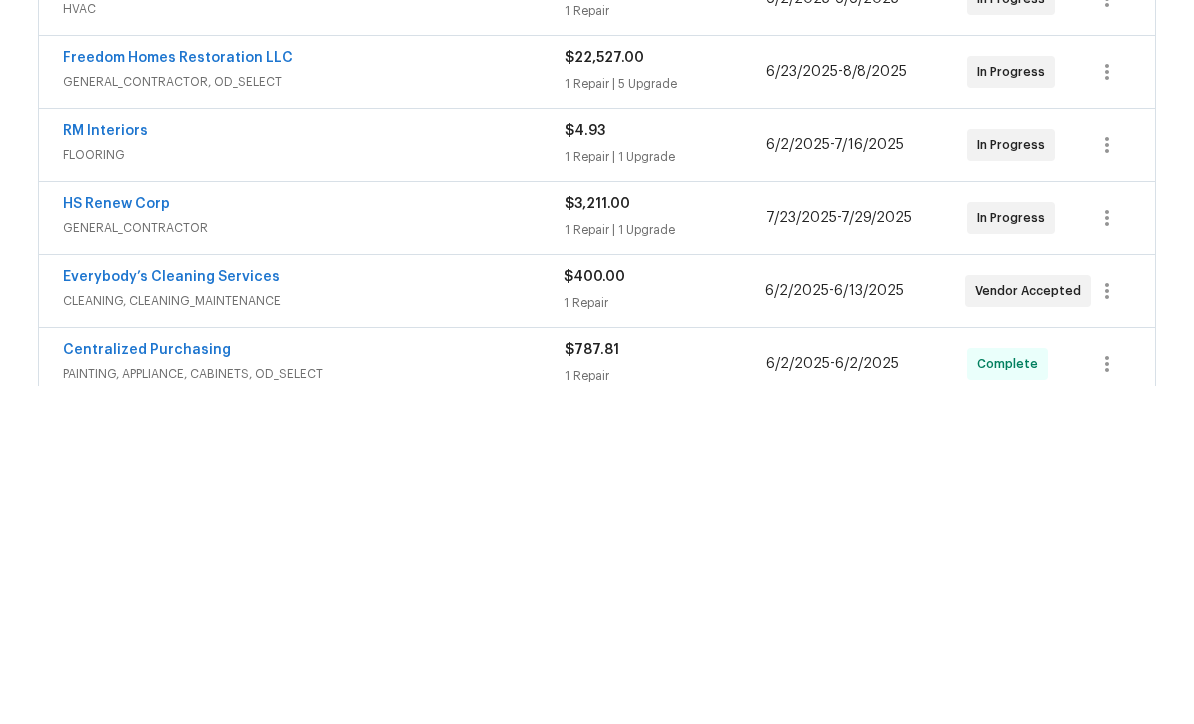 scroll, scrollTop: 174, scrollLeft: 0, axis: vertical 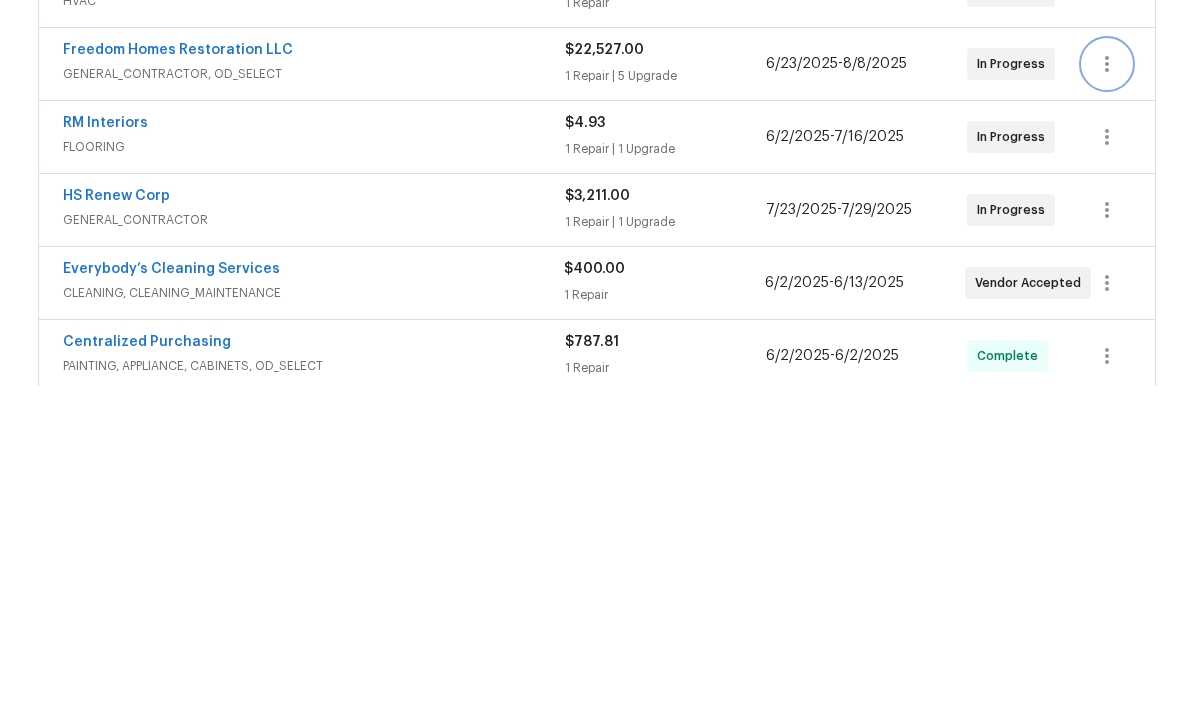 click 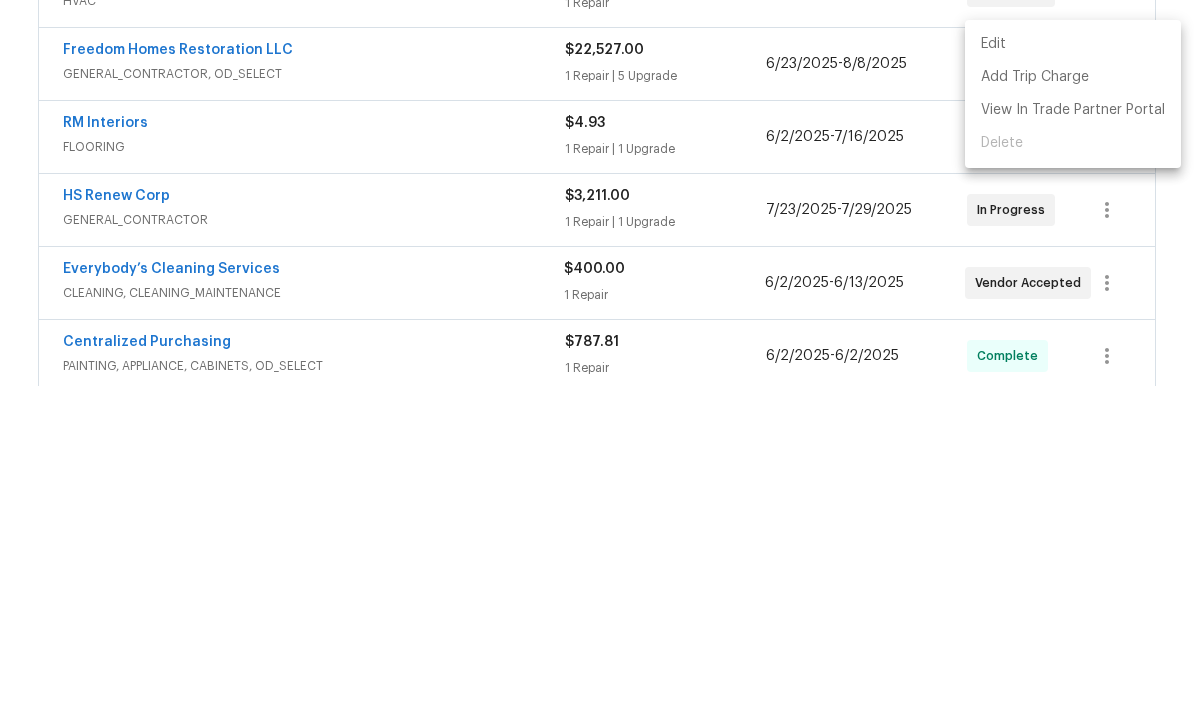 click on "Edit" at bounding box center [1073, 382] 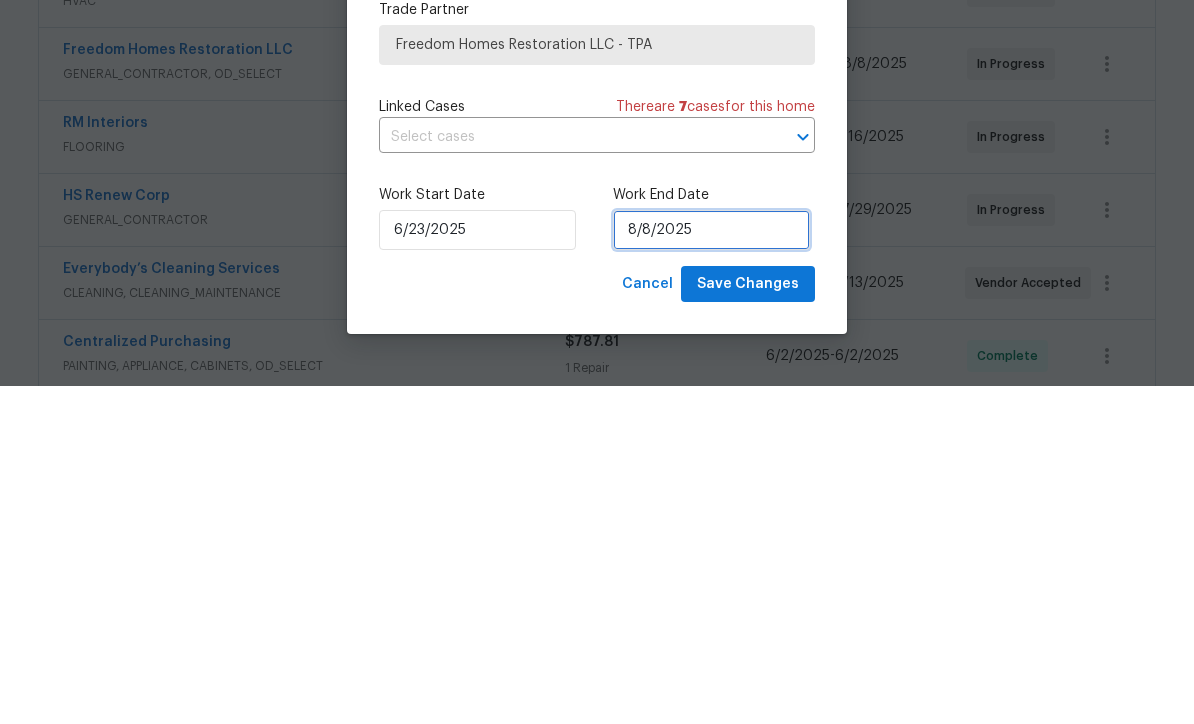 click on "8/8/2025" at bounding box center [711, 568] 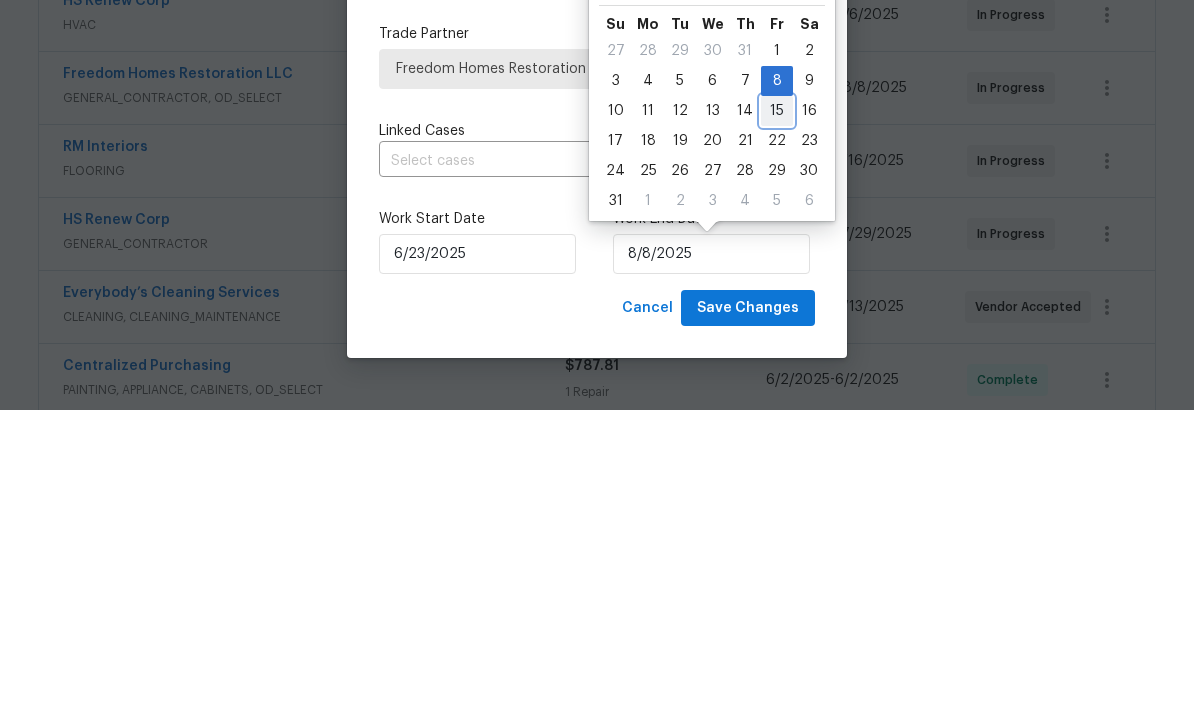 click on "15" at bounding box center (777, 425) 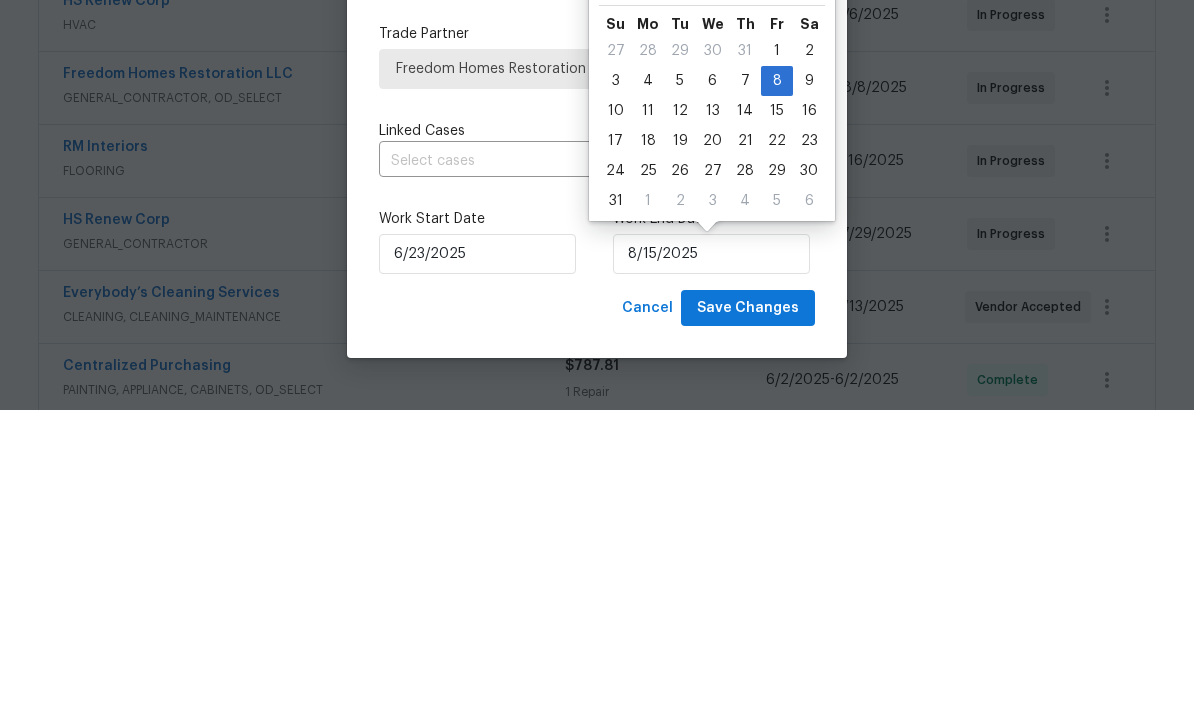 scroll, scrollTop: 66, scrollLeft: 0, axis: vertical 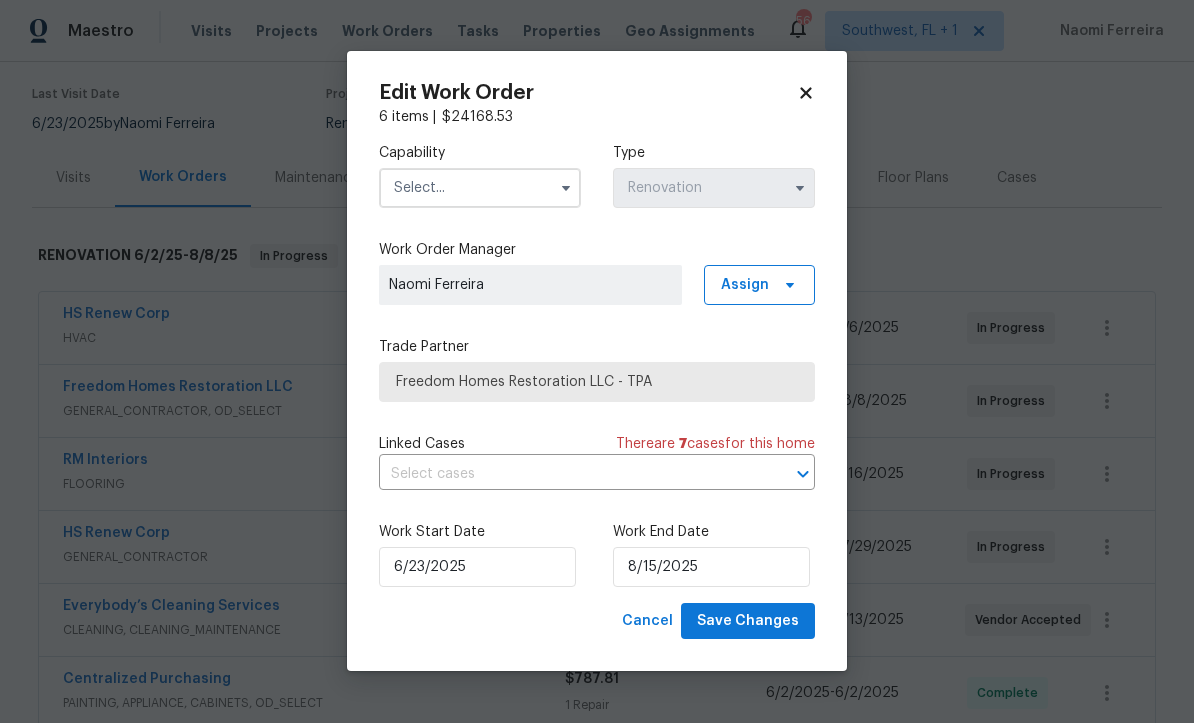 click at bounding box center [480, 189] 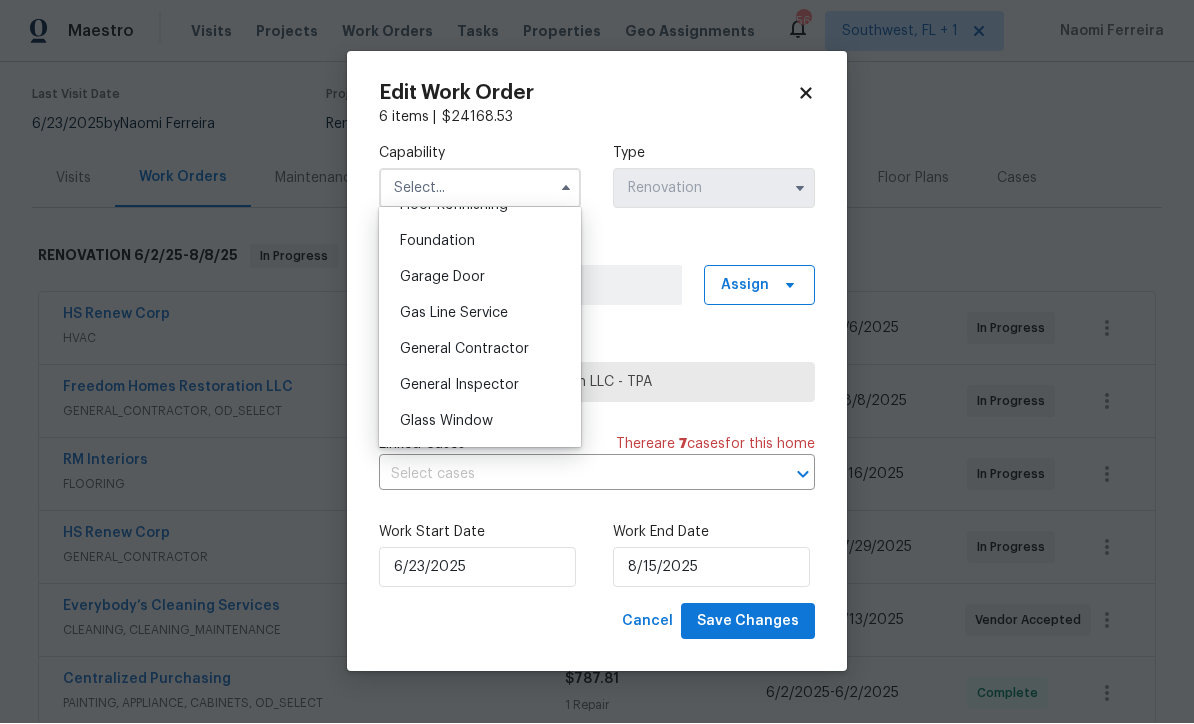 scroll, scrollTop: 836, scrollLeft: 0, axis: vertical 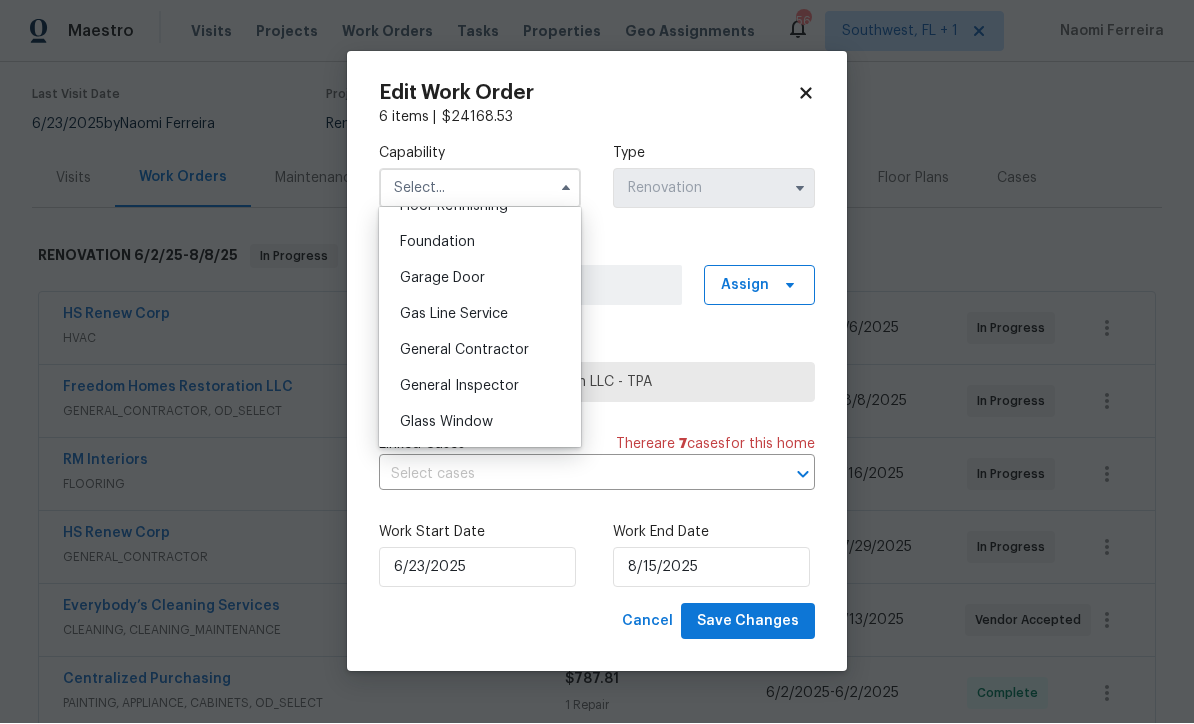 click on "General Contractor" at bounding box center [480, 351] 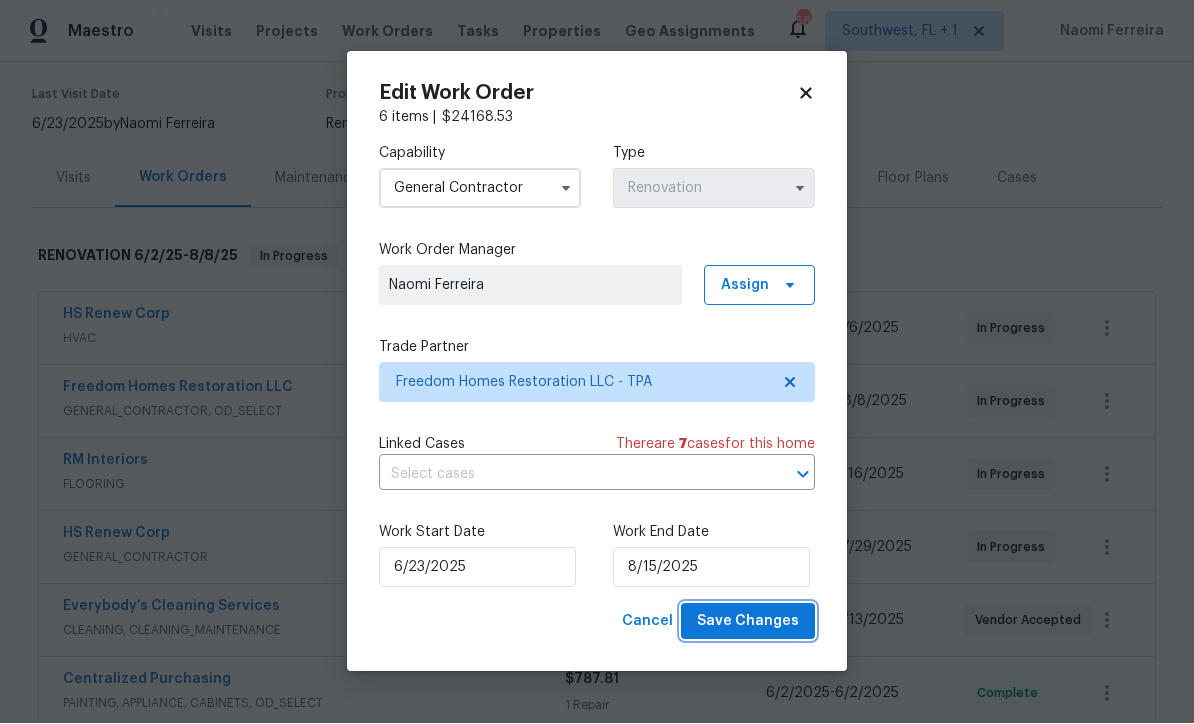 click on "Save Changes" at bounding box center (748, 622) 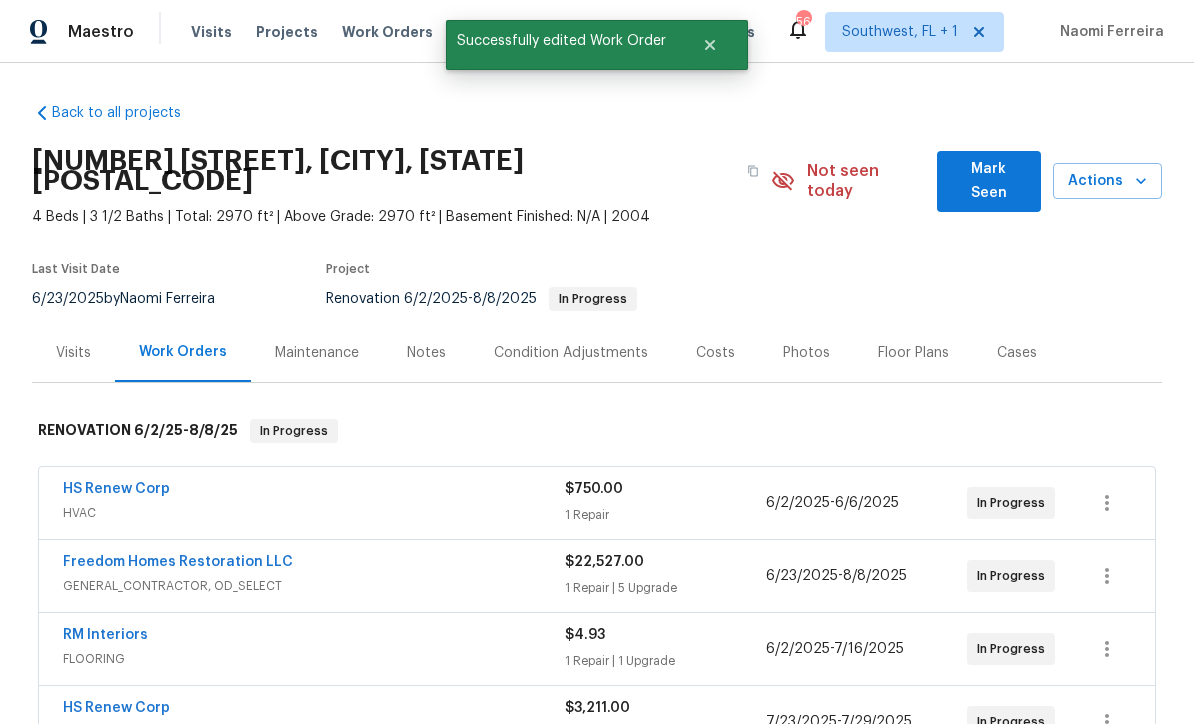 scroll, scrollTop: 0, scrollLeft: 0, axis: both 